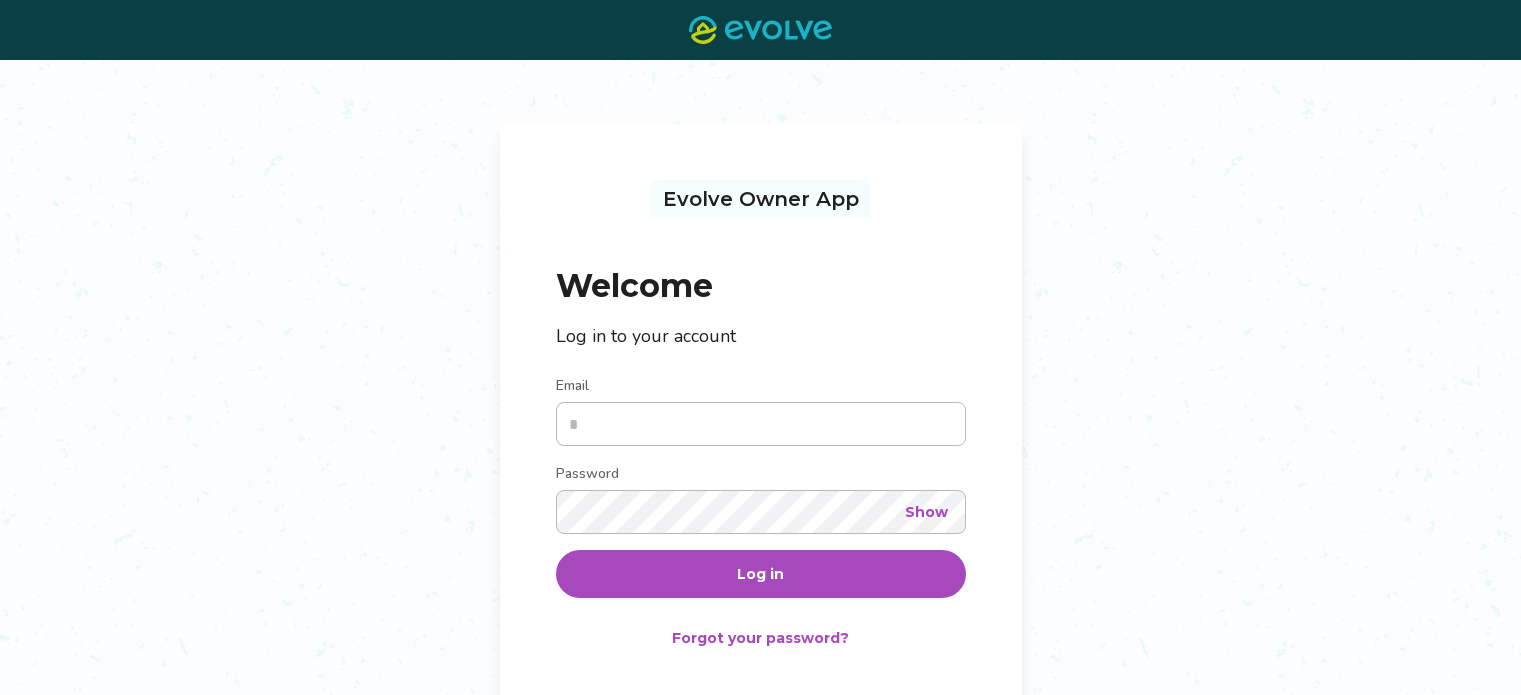 scroll, scrollTop: 0, scrollLeft: 0, axis: both 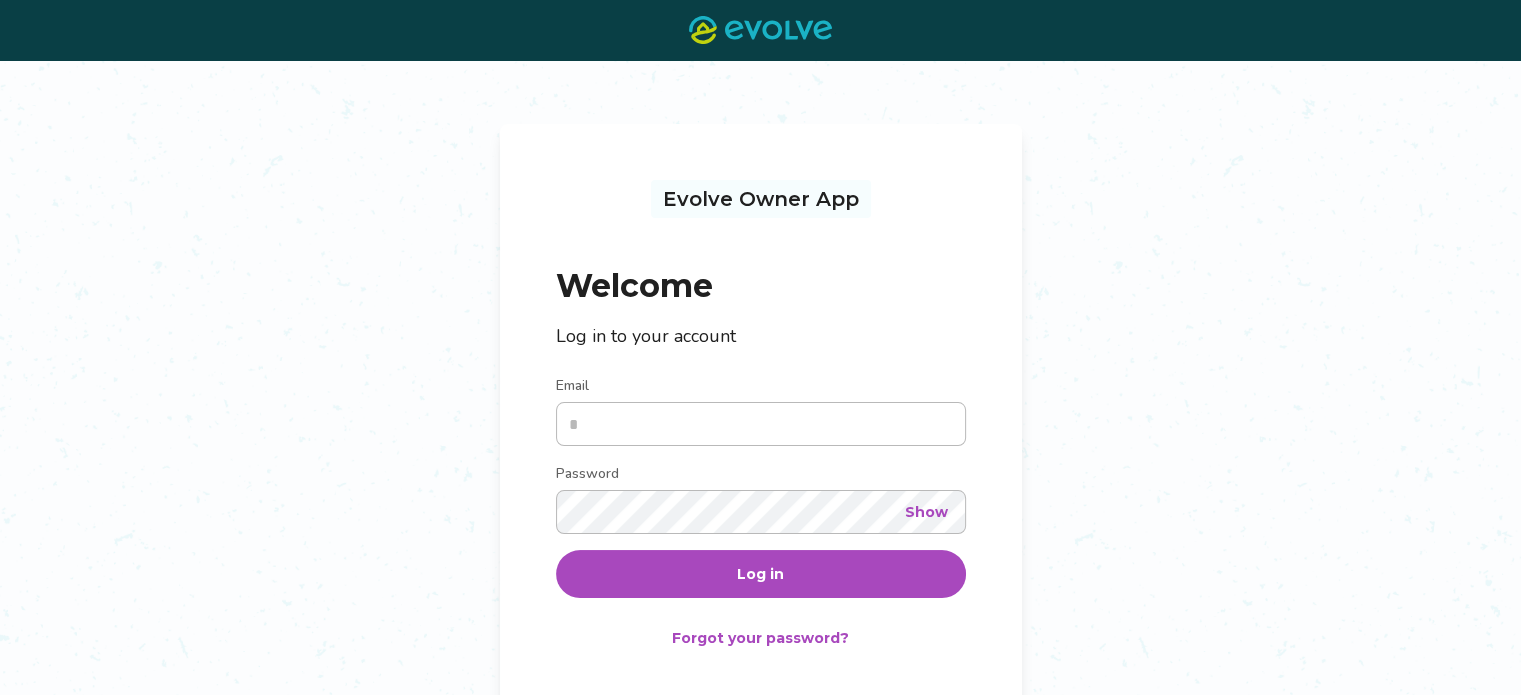 drag, startPoint x: 0, startPoint y: 0, endPoint x: 640, endPoint y: 430, distance: 771.03827 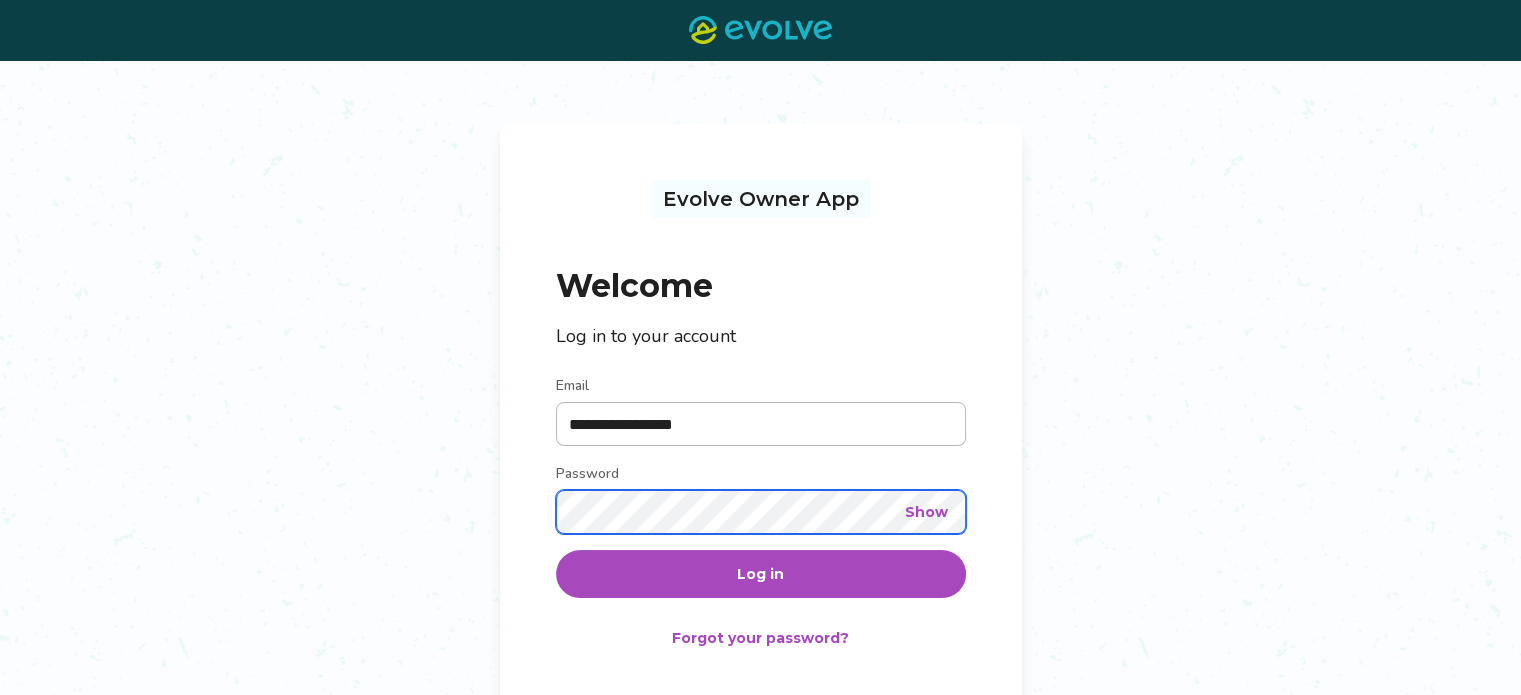 click on "Log in" at bounding box center [761, 574] 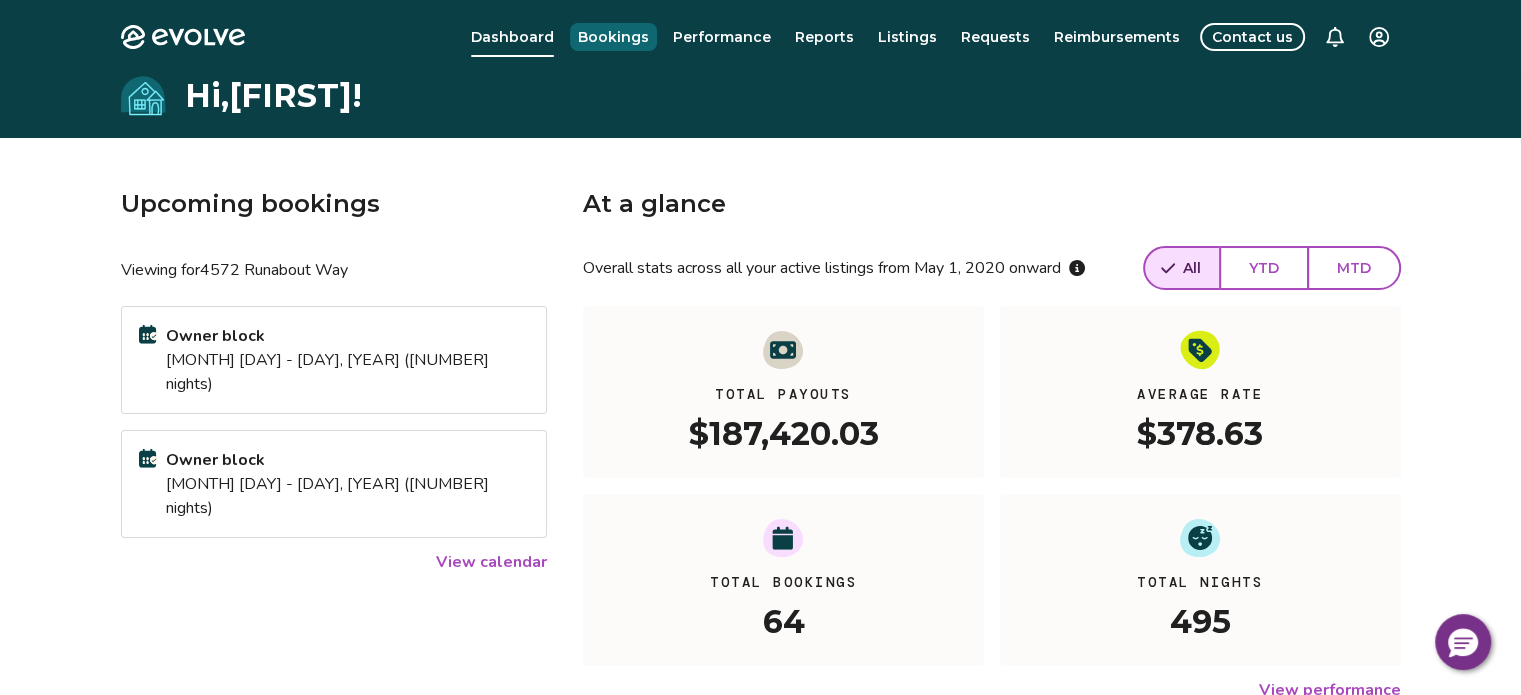 click on "Bookings" at bounding box center (613, 37) 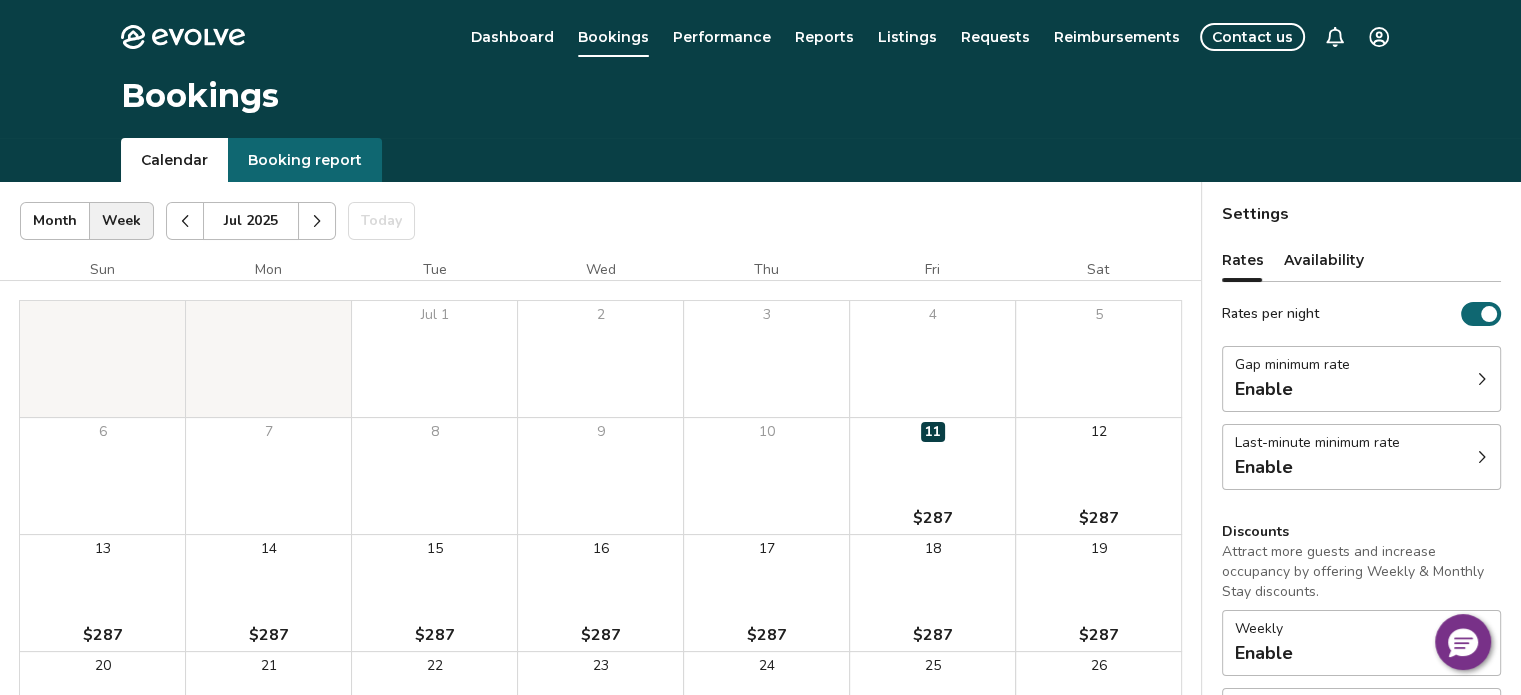 click 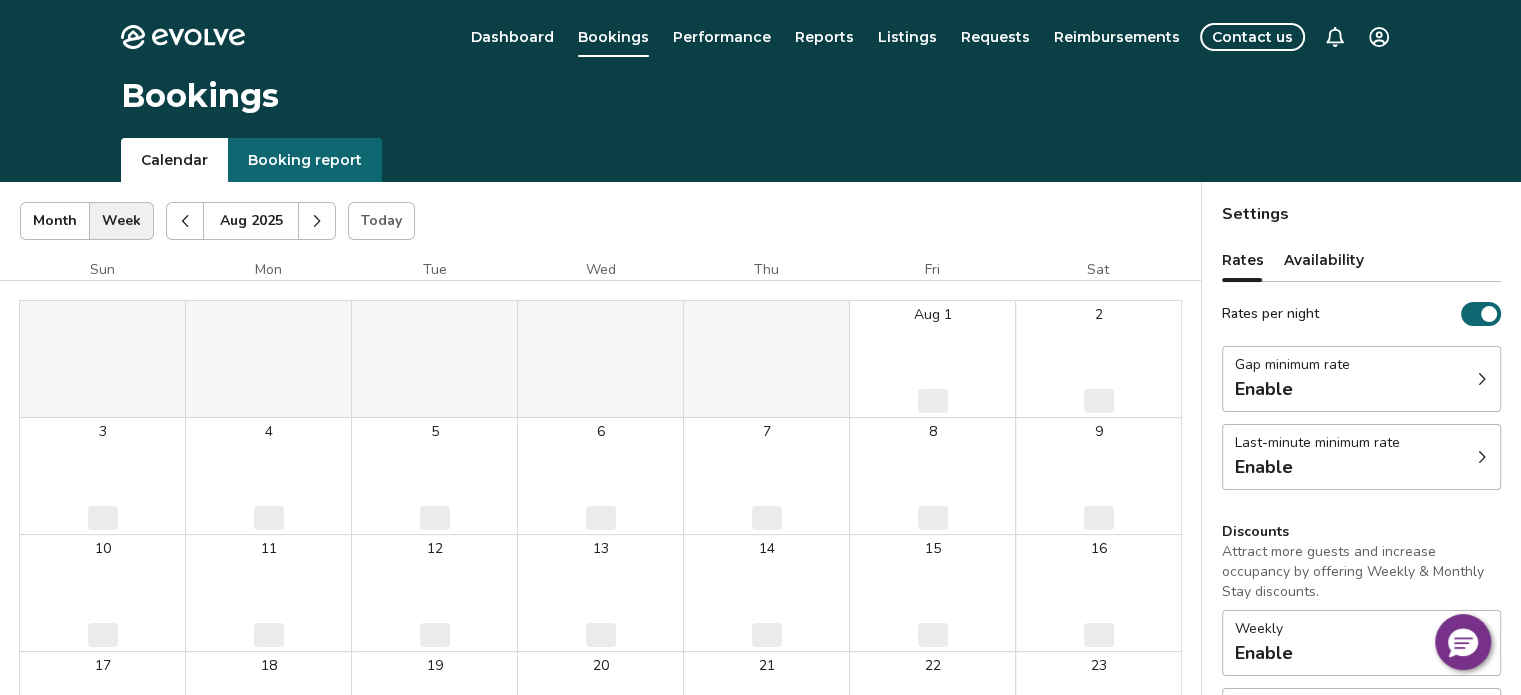 click 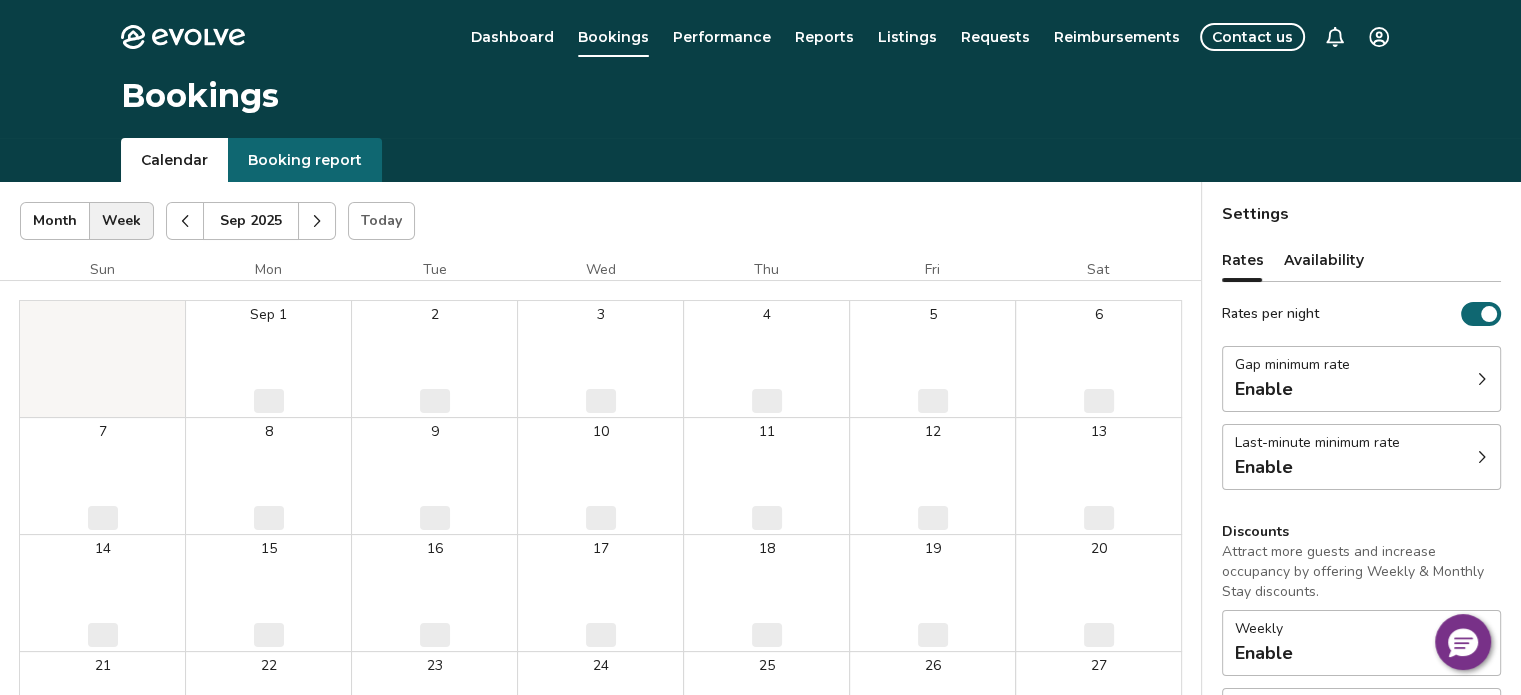 click 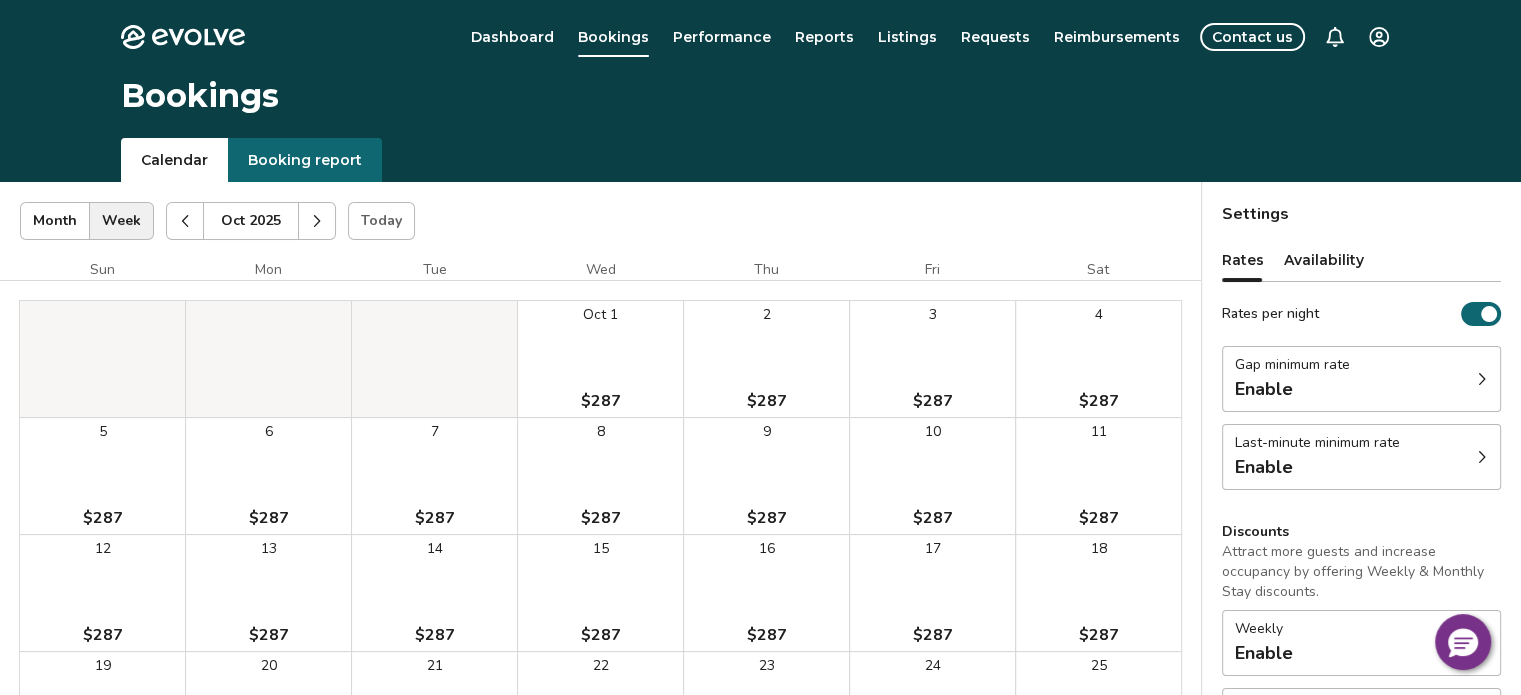 click at bounding box center (185, 221) 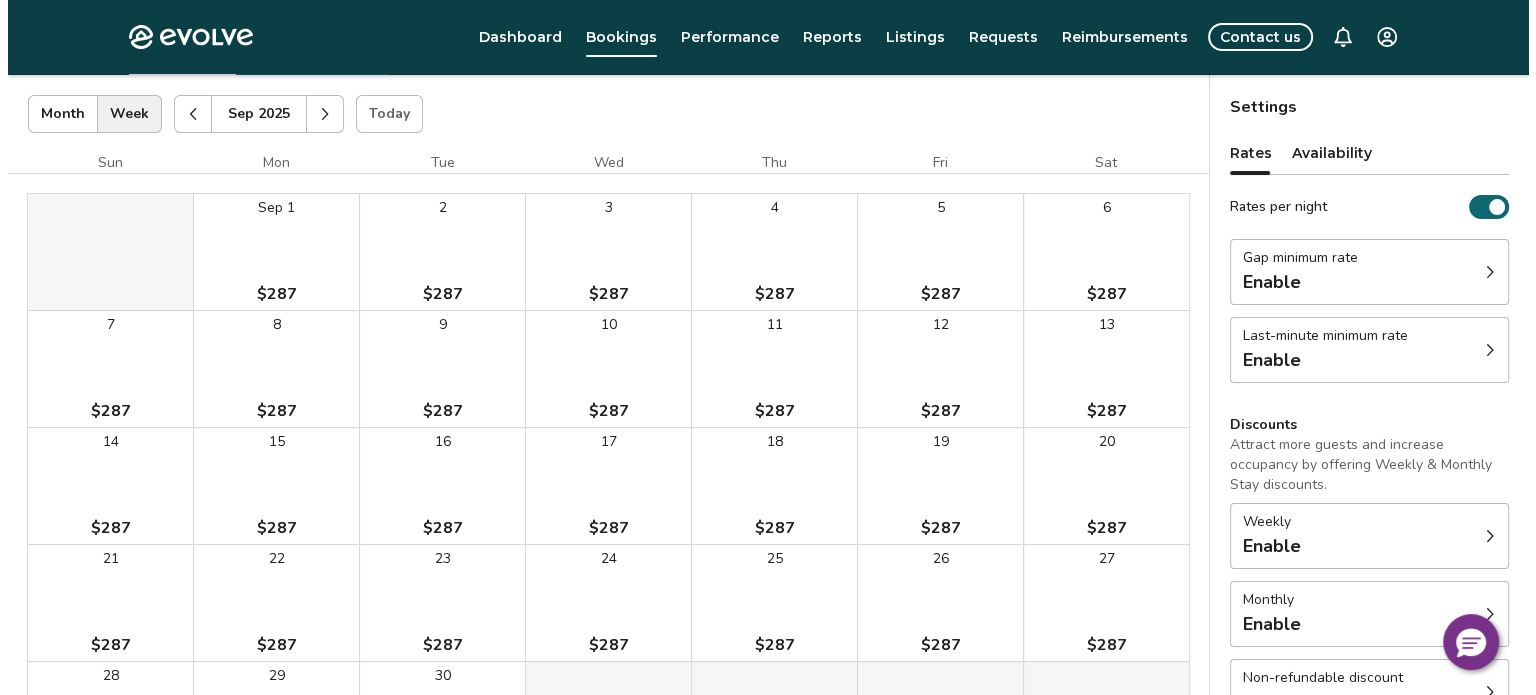 scroll, scrollTop: 0, scrollLeft: 0, axis: both 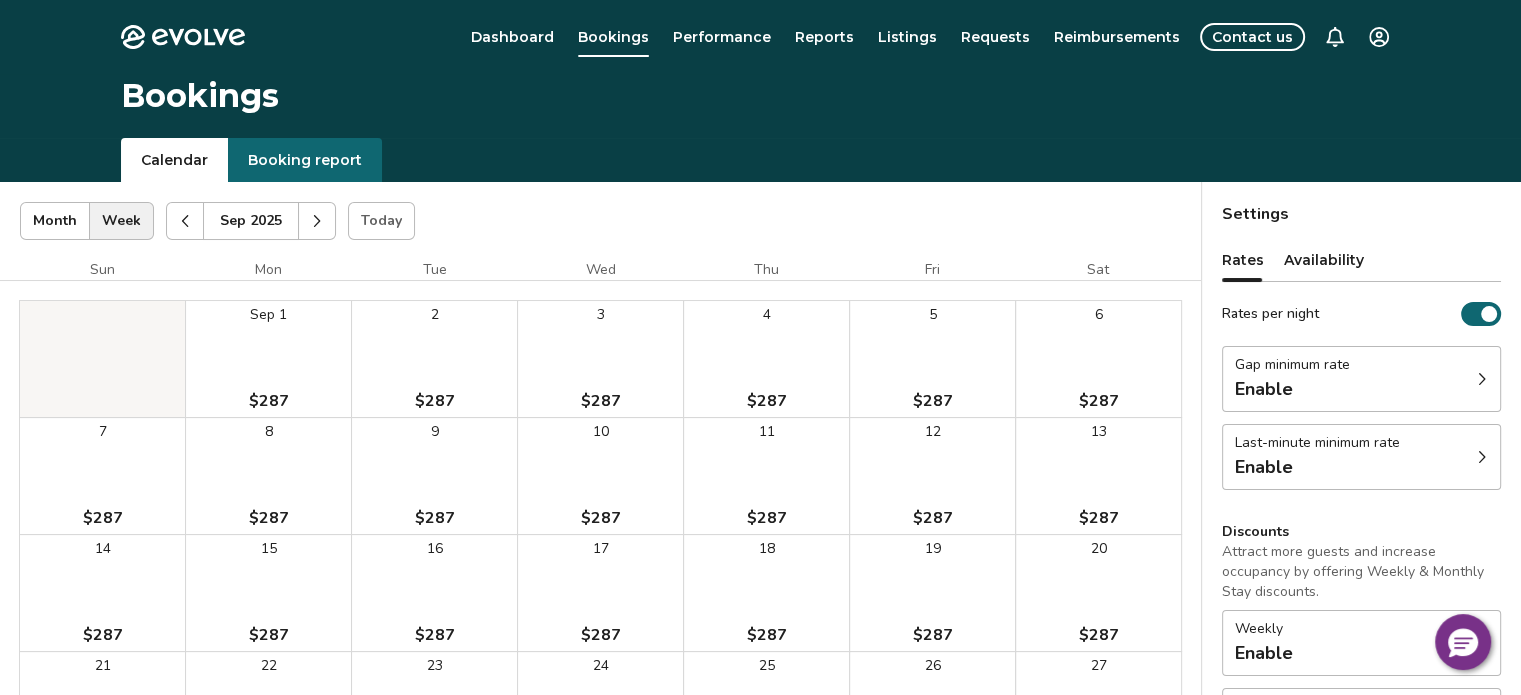 click at bounding box center (317, 221) 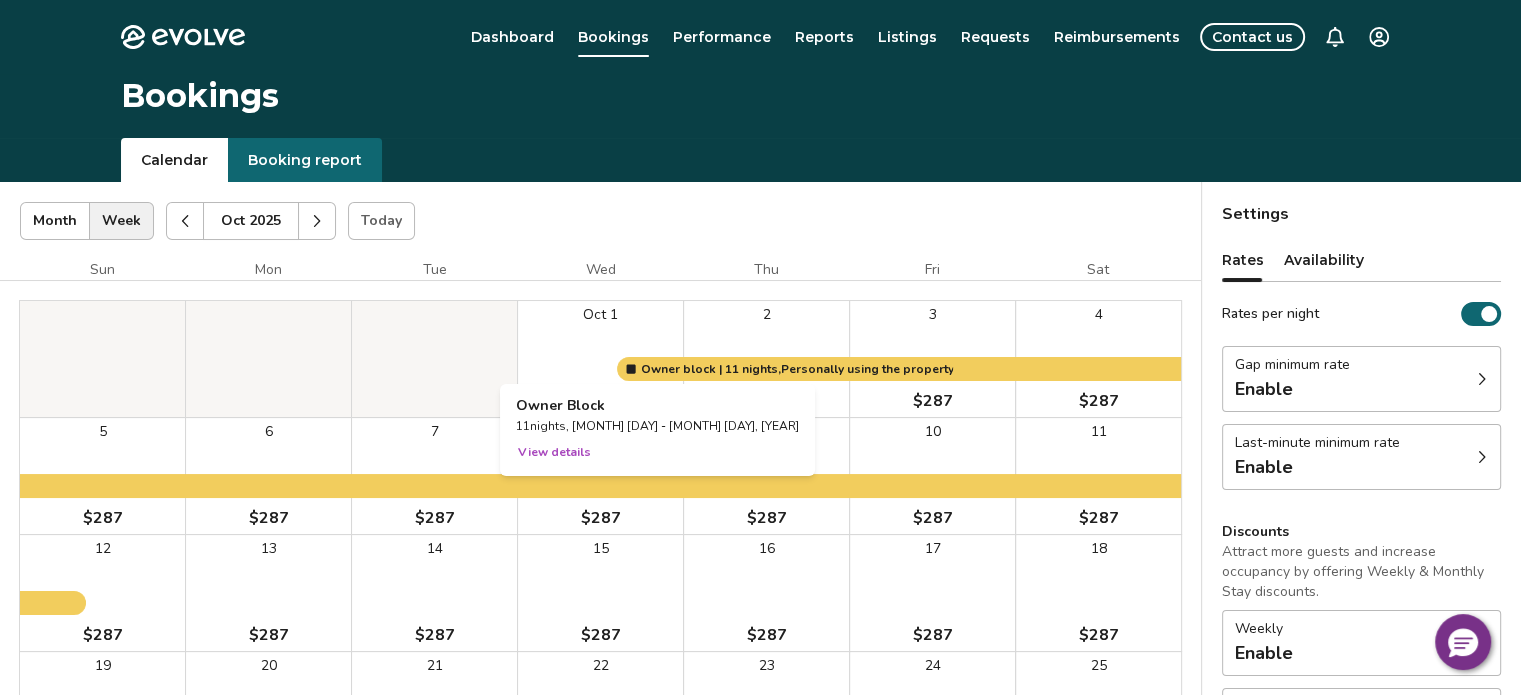 click at bounding box center (600, 359) 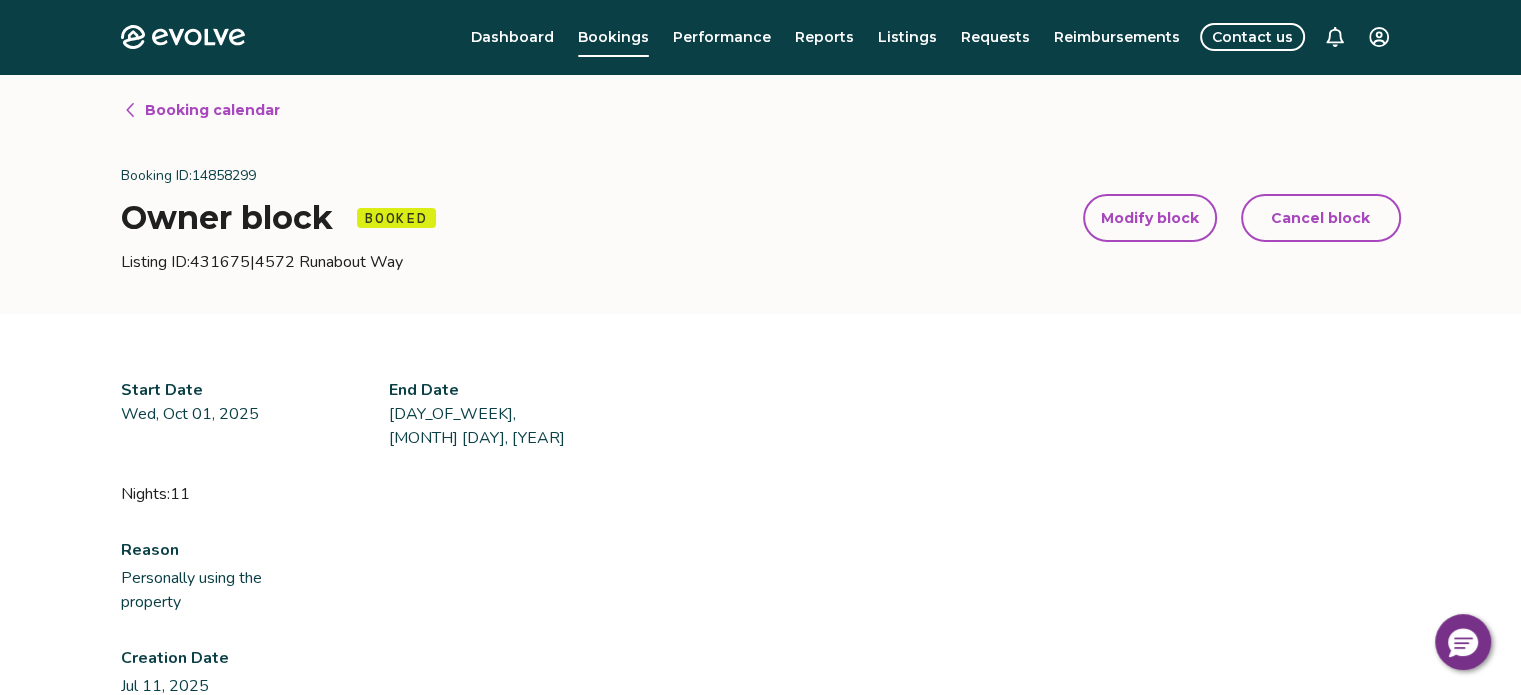 click on "Modify block" at bounding box center [1150, 218] 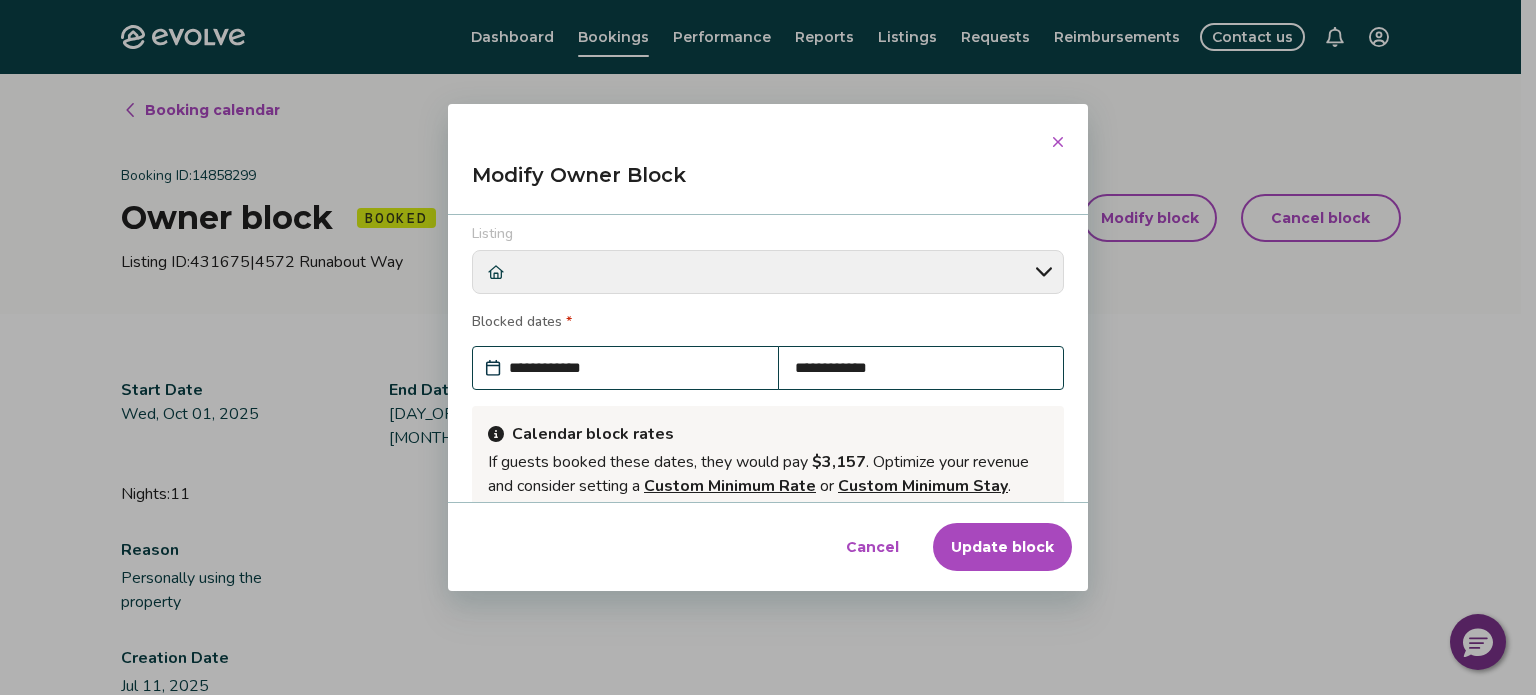 scroll, scrollTop: 0, scrollLeft: 0, axis: both 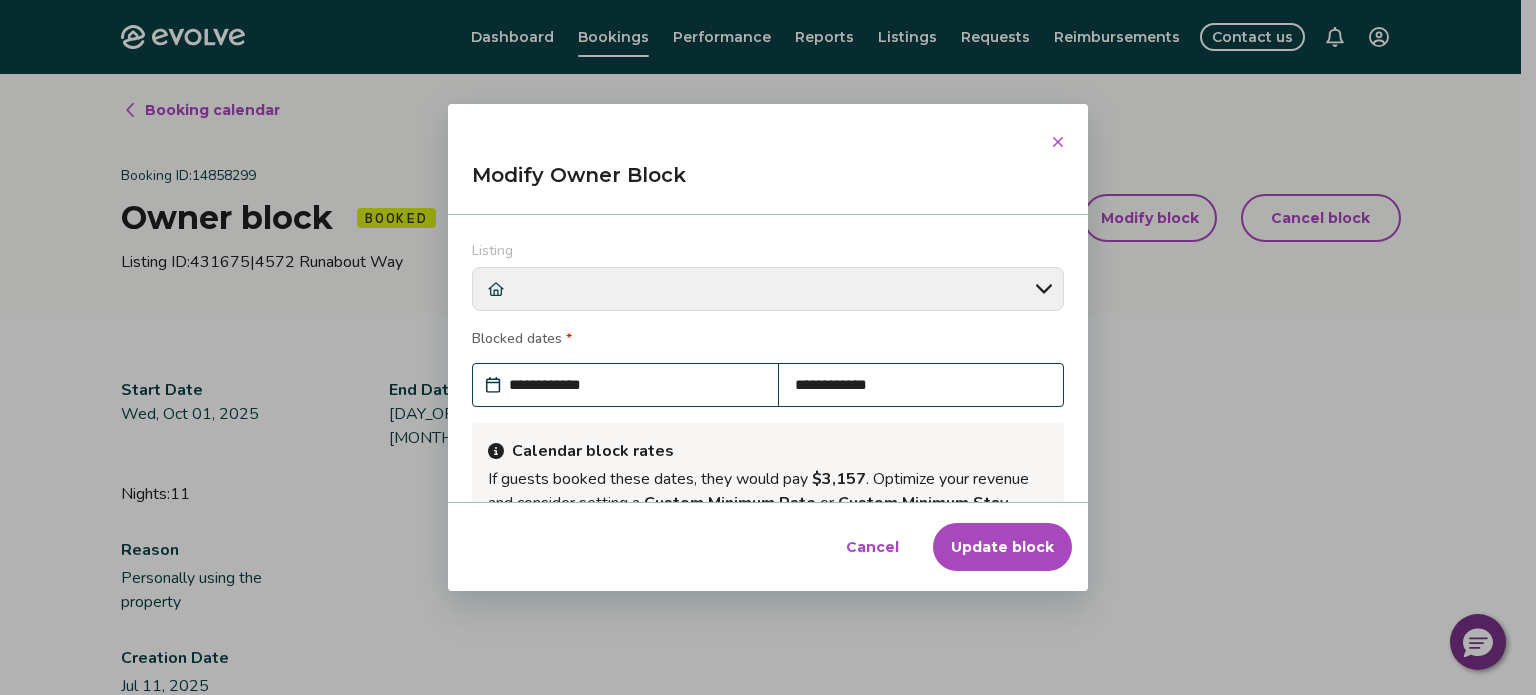 click on "**********" at bounding box center (635, 385) 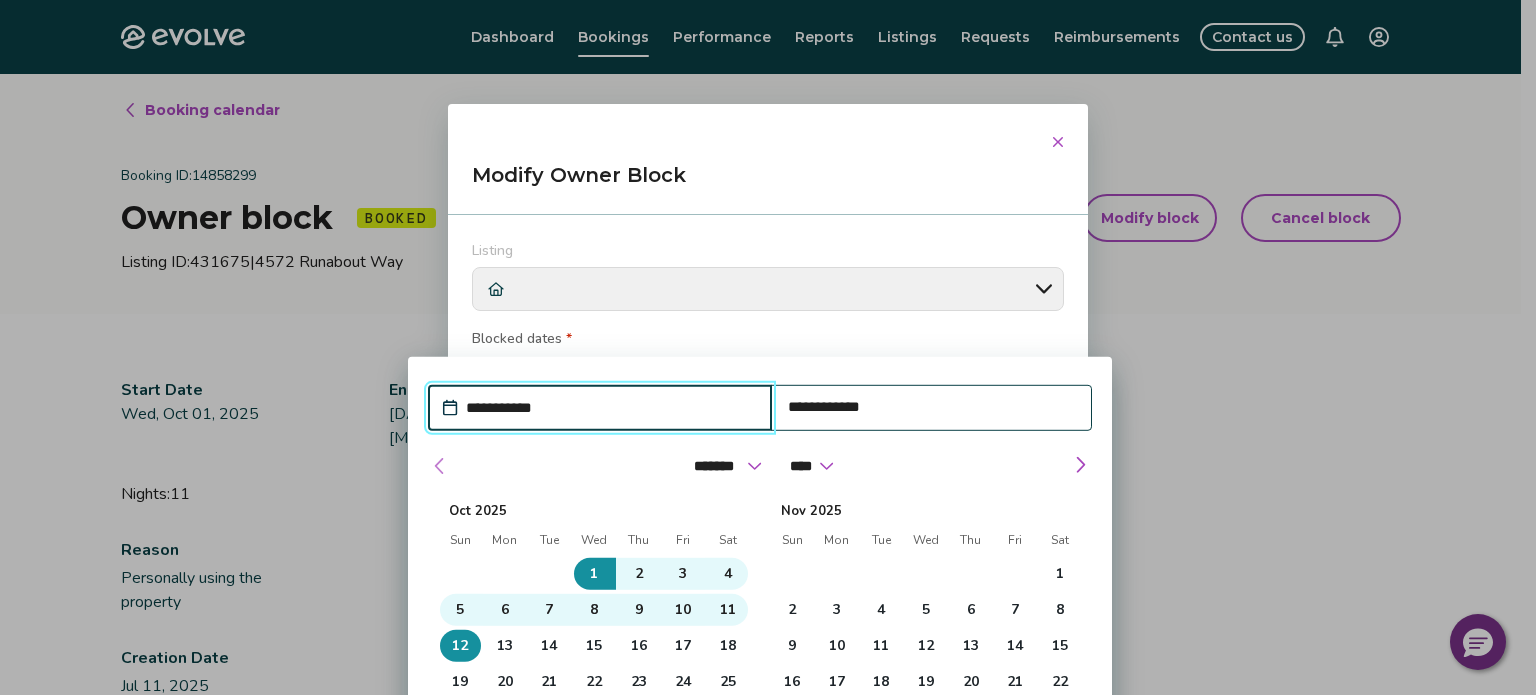 click at bounding box center [440, 466] 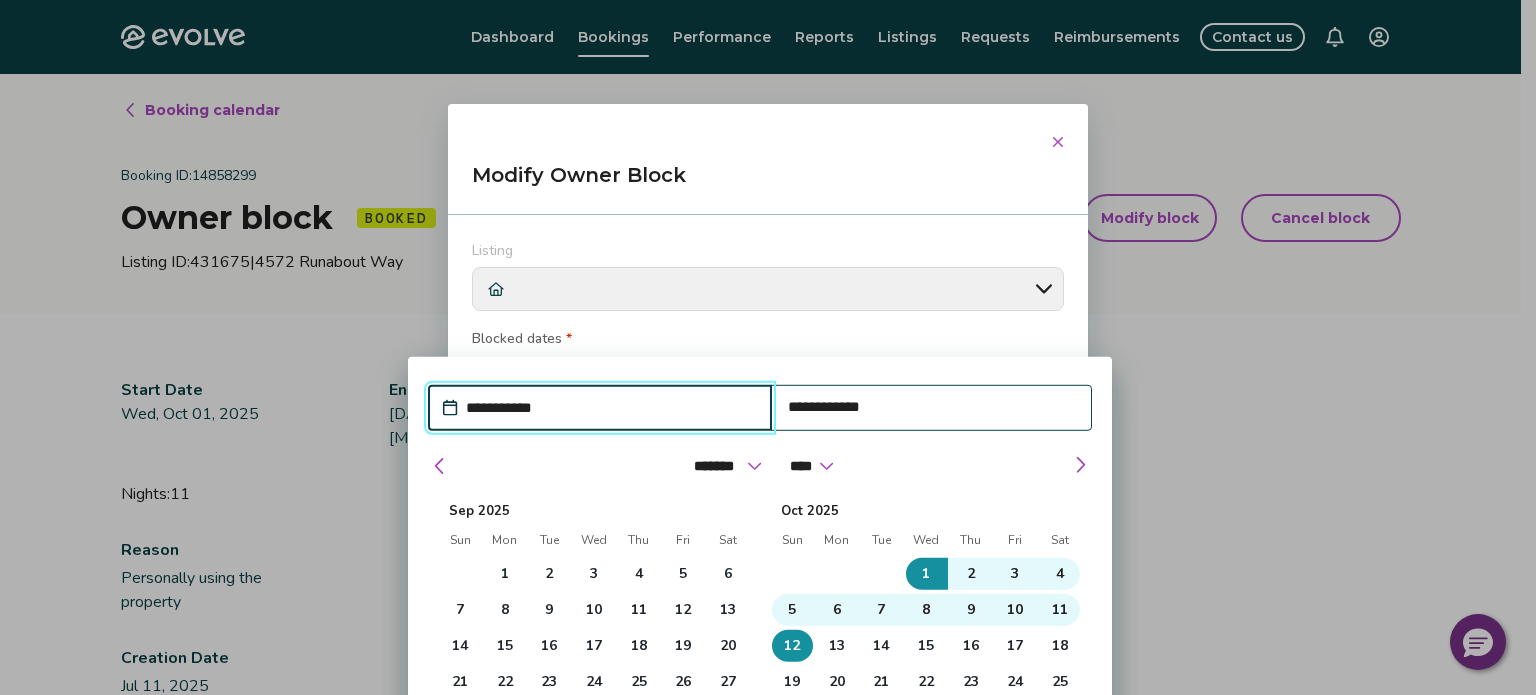 click on "**********" at bounding box center (610, 408) 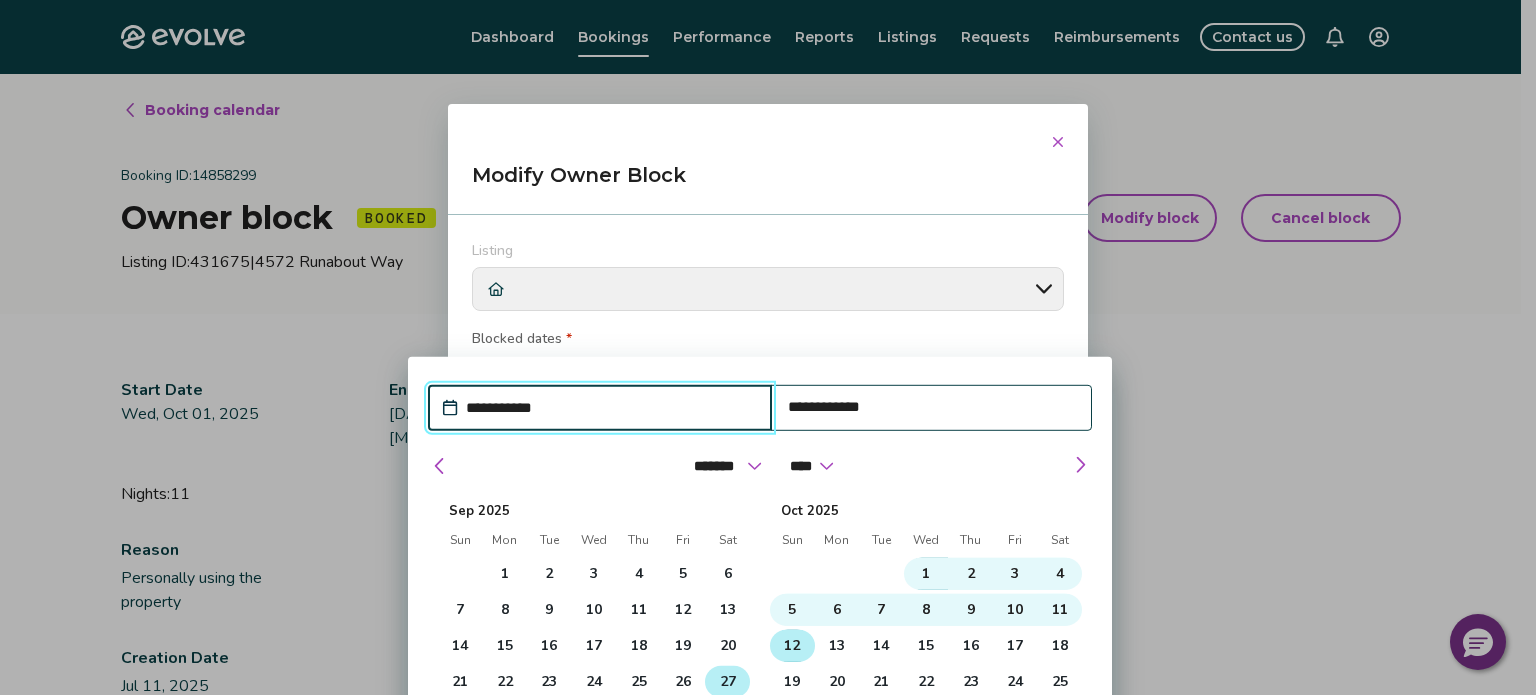 click on "27" at bounding box center [728, 682] 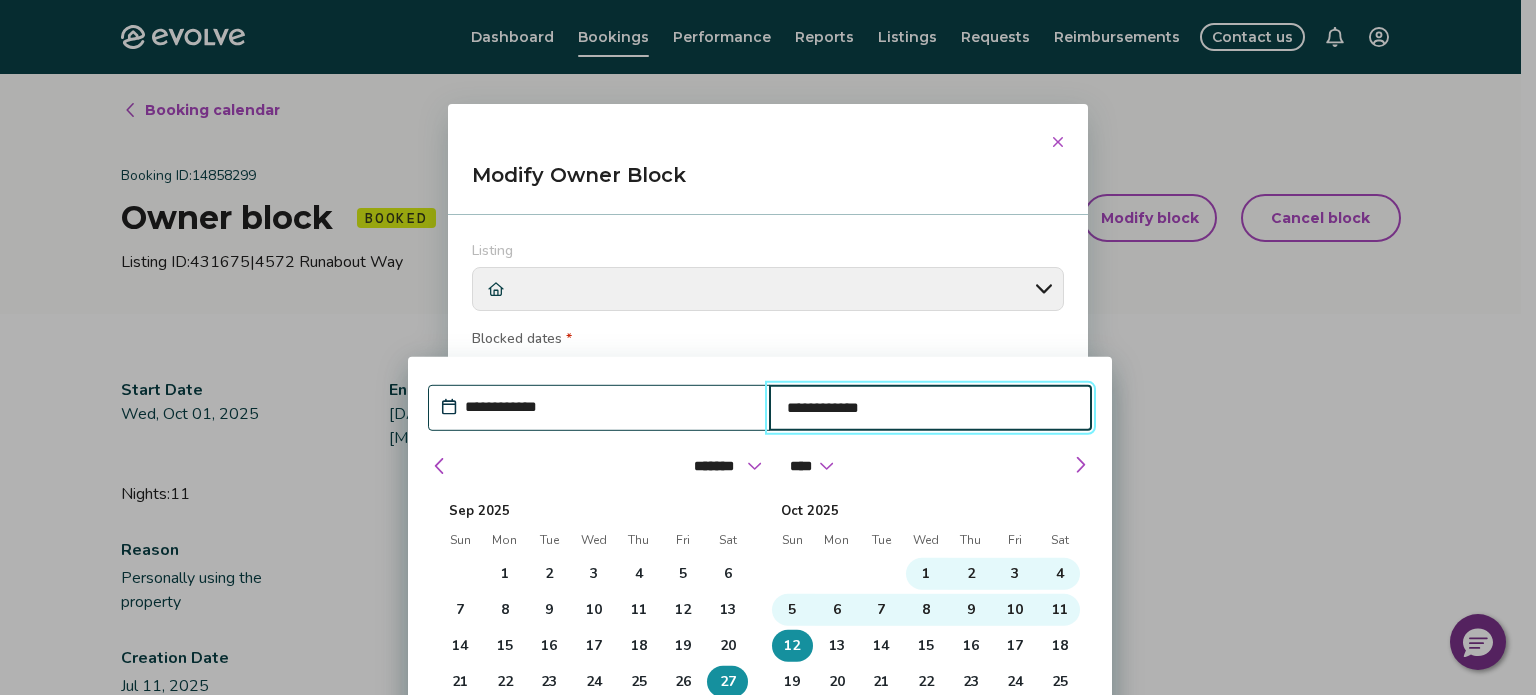 type on "*" 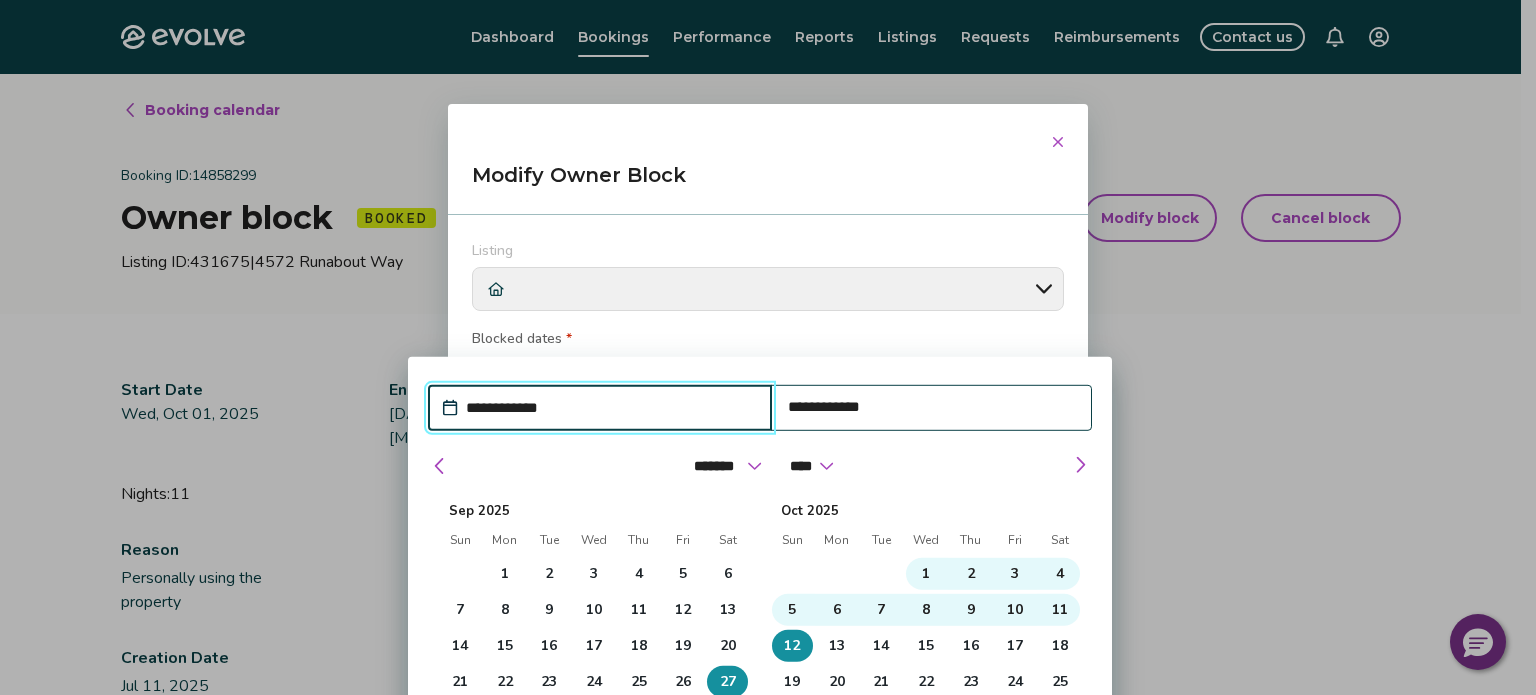click on "**********" at bounding box center (610, 408) 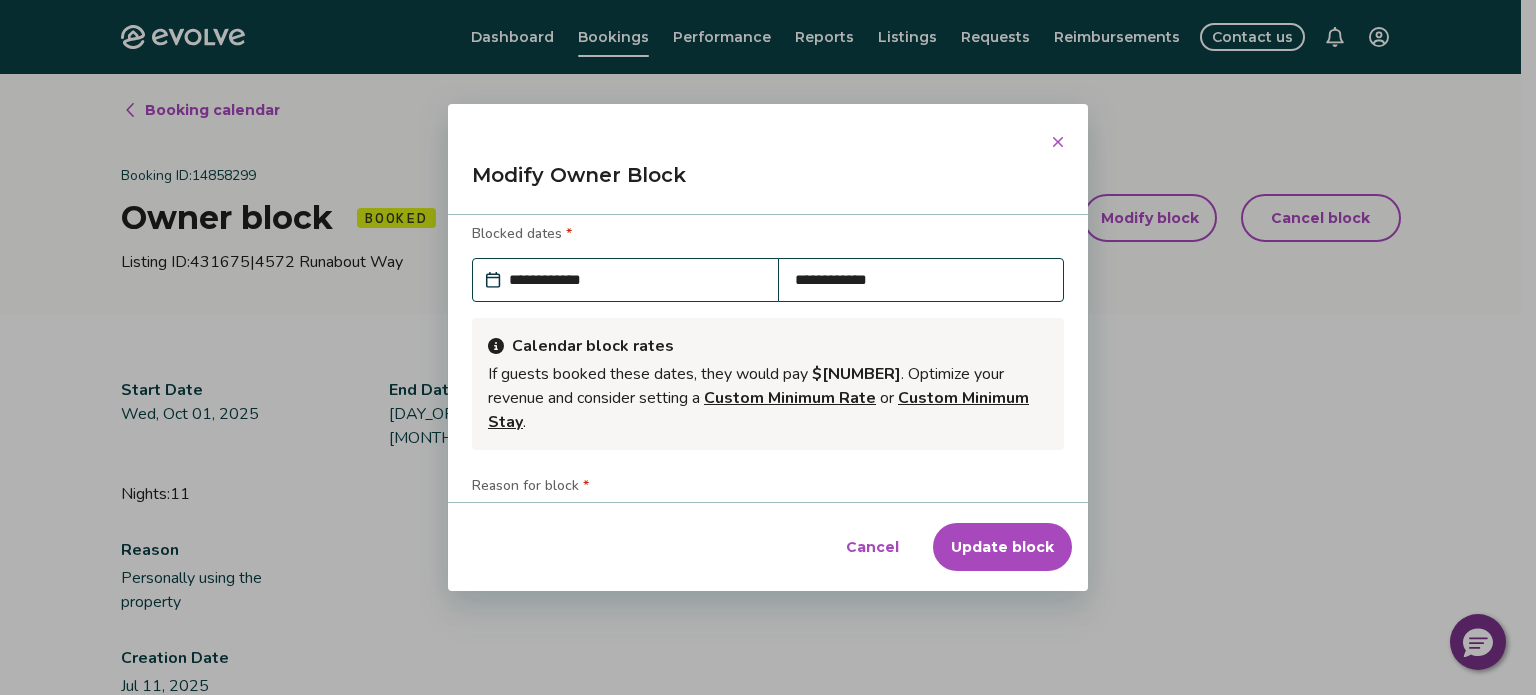 scroll, scrollTop: 107, scrollLeft: 0, axis: vertical 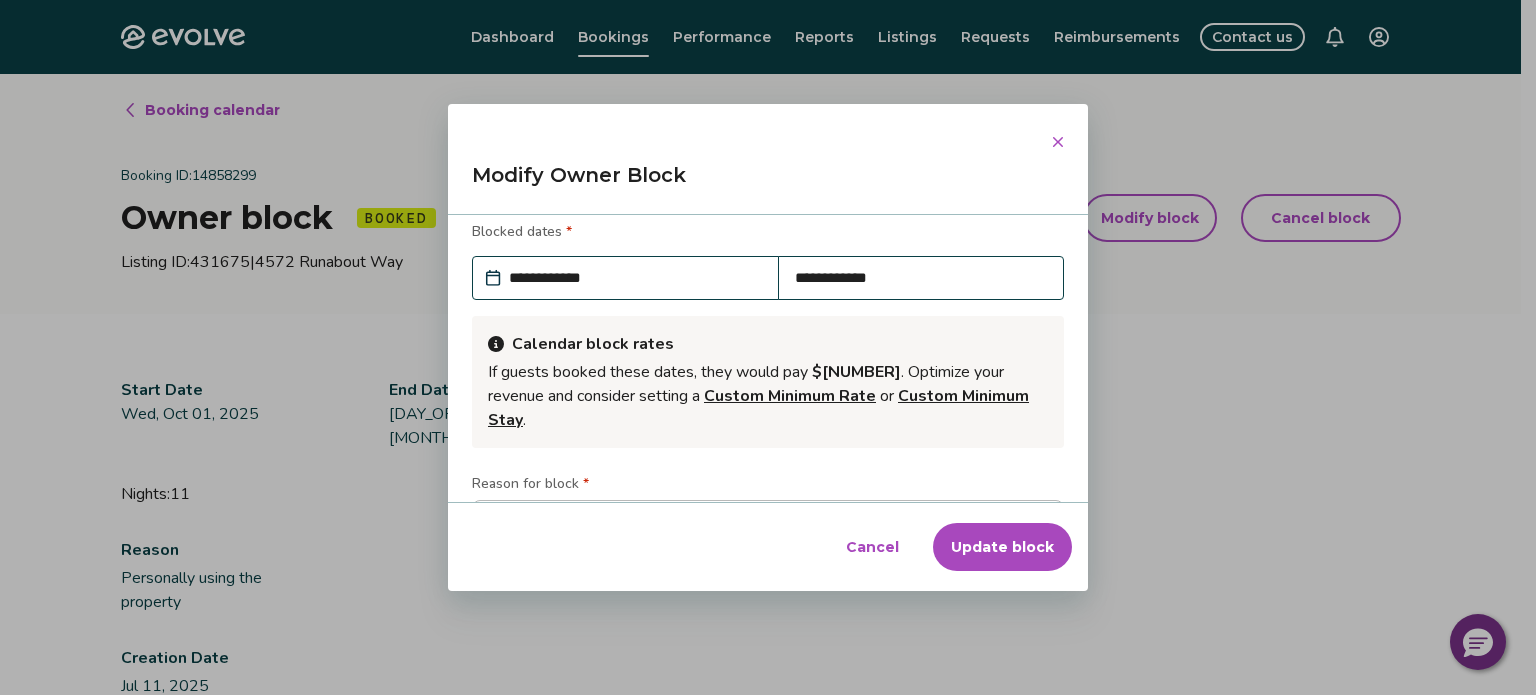 click on "**********" at bounding box center (635, 278) 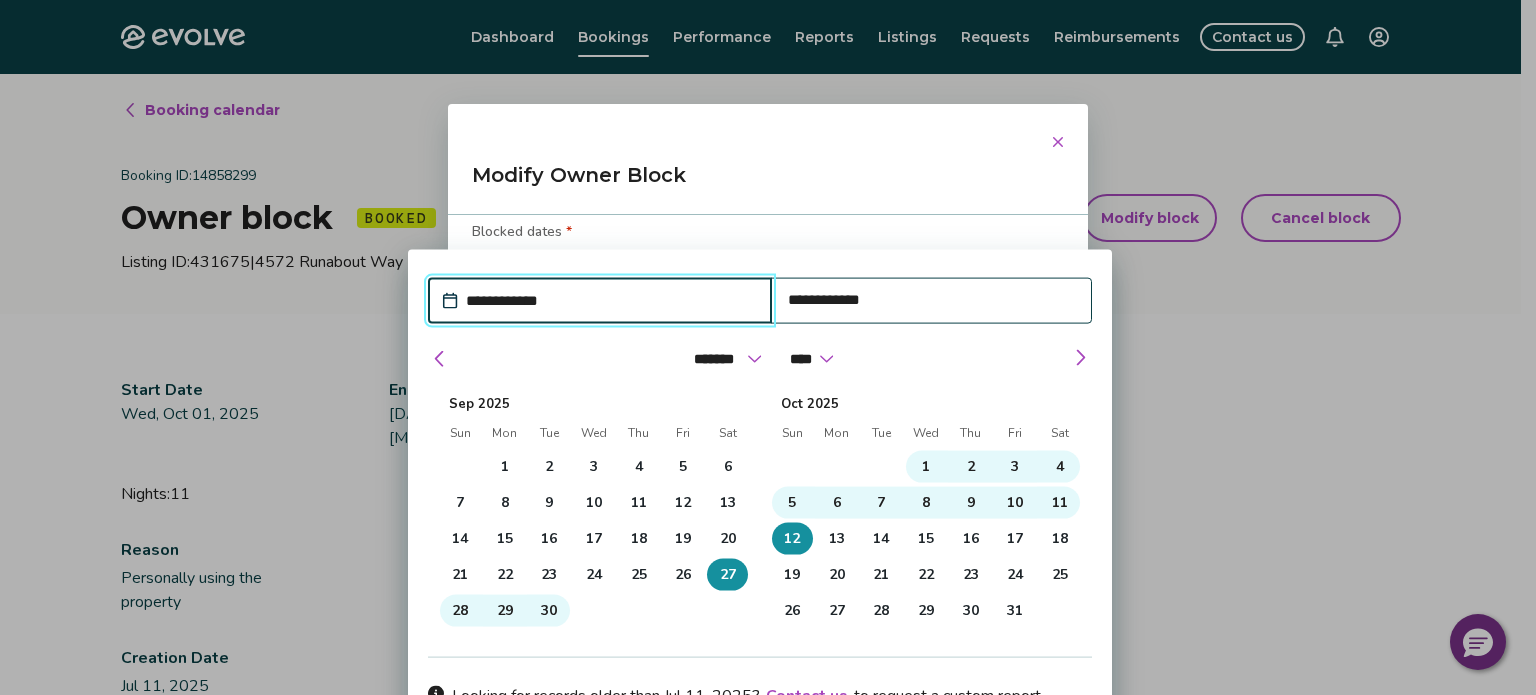 click on "**********" at bounding box center [610, 301] 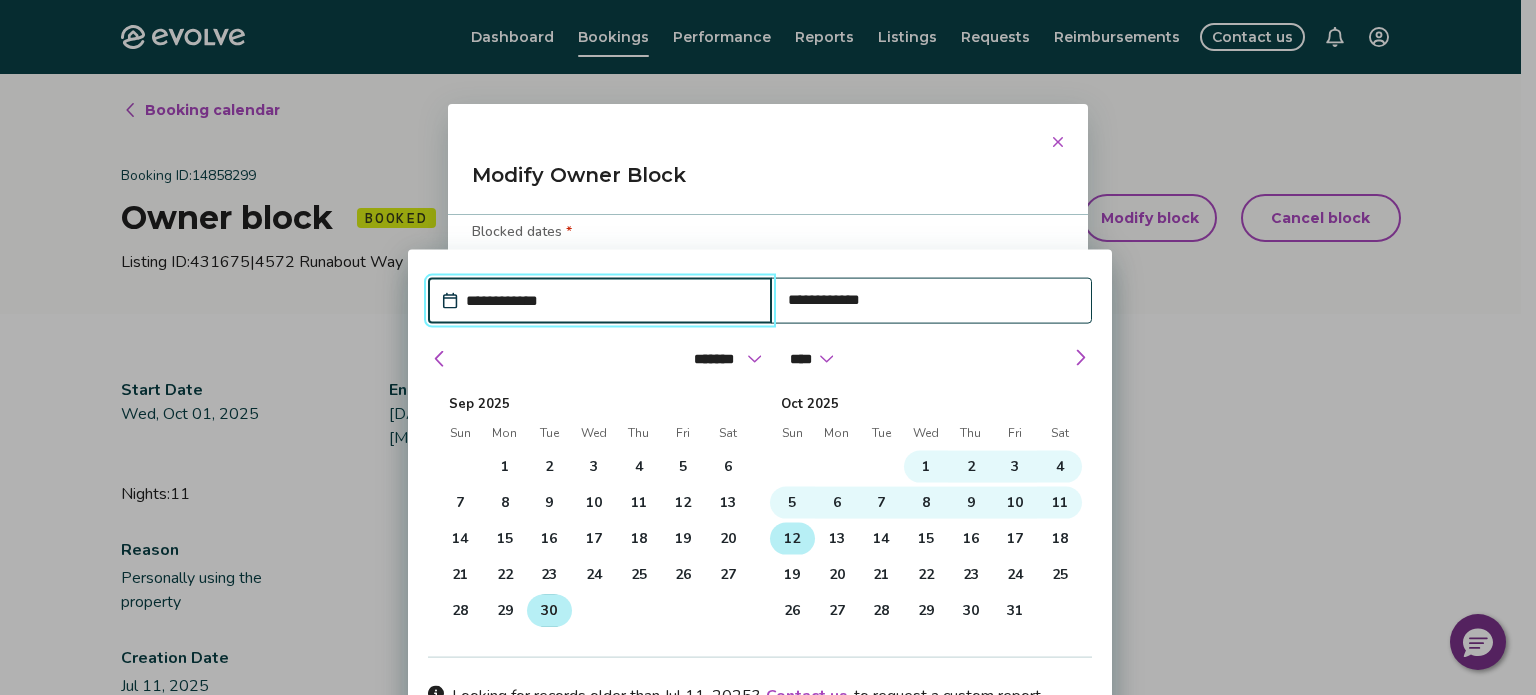 click on "30" at bounding box center [549, 611] 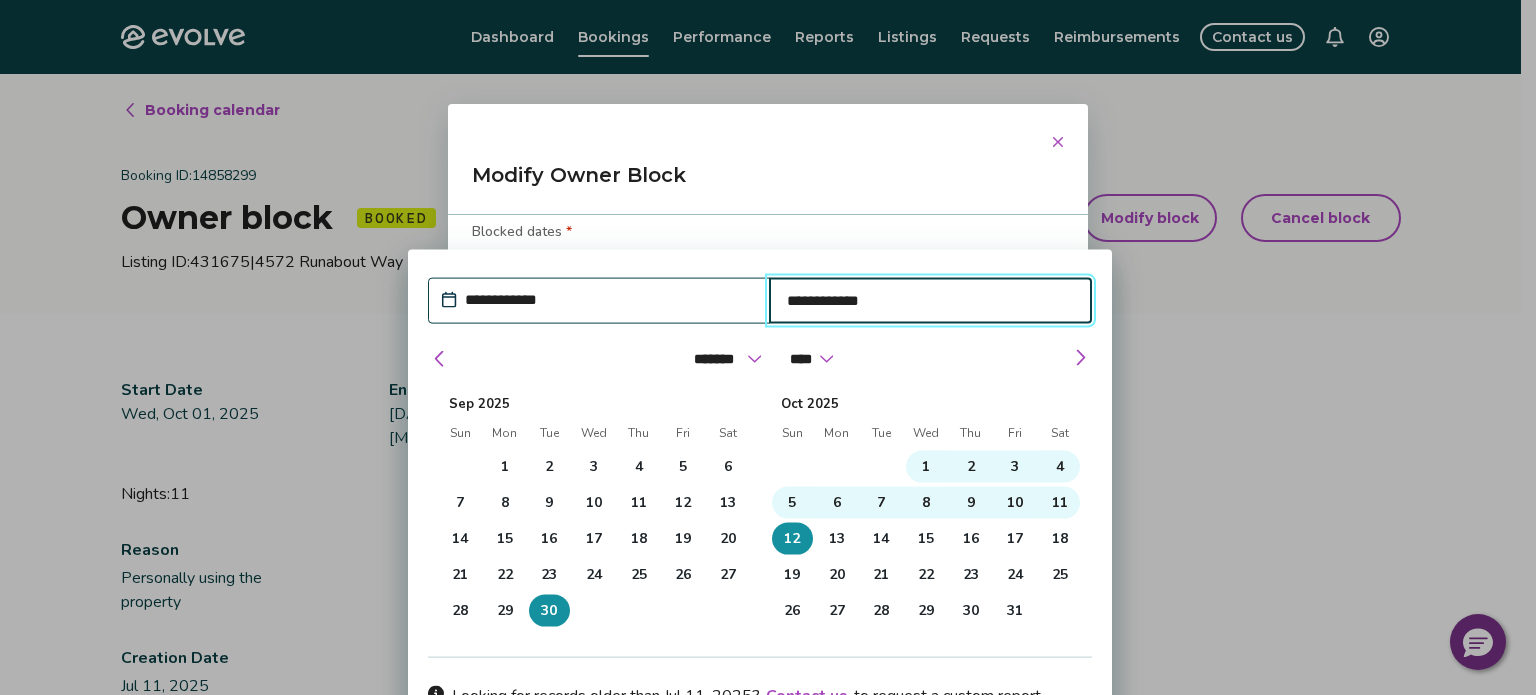 click on "******* ******** ***** ***** *** **** **** ****** ********* ******* ******** ******** **** ****" at bounding box center [760, 359] 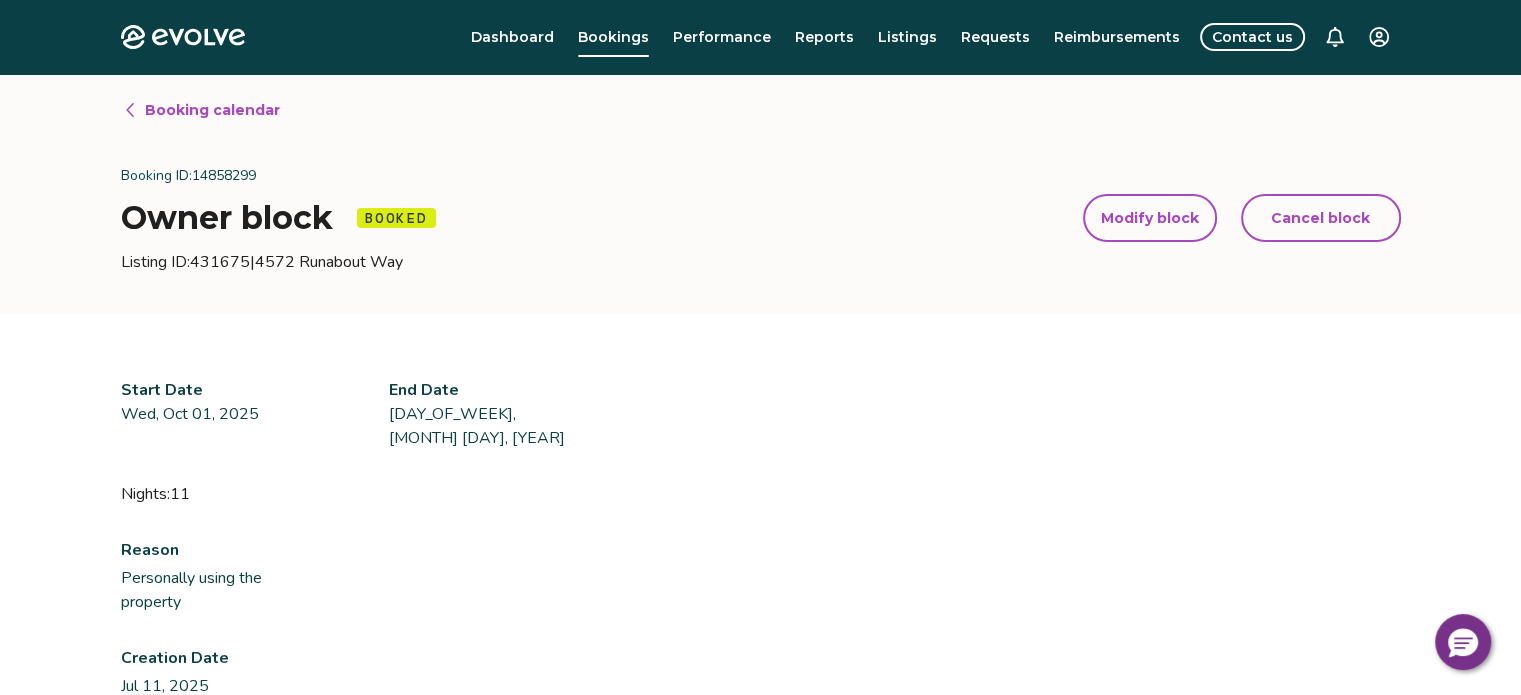 click on "Start Date" at bounding box center (162, 390) 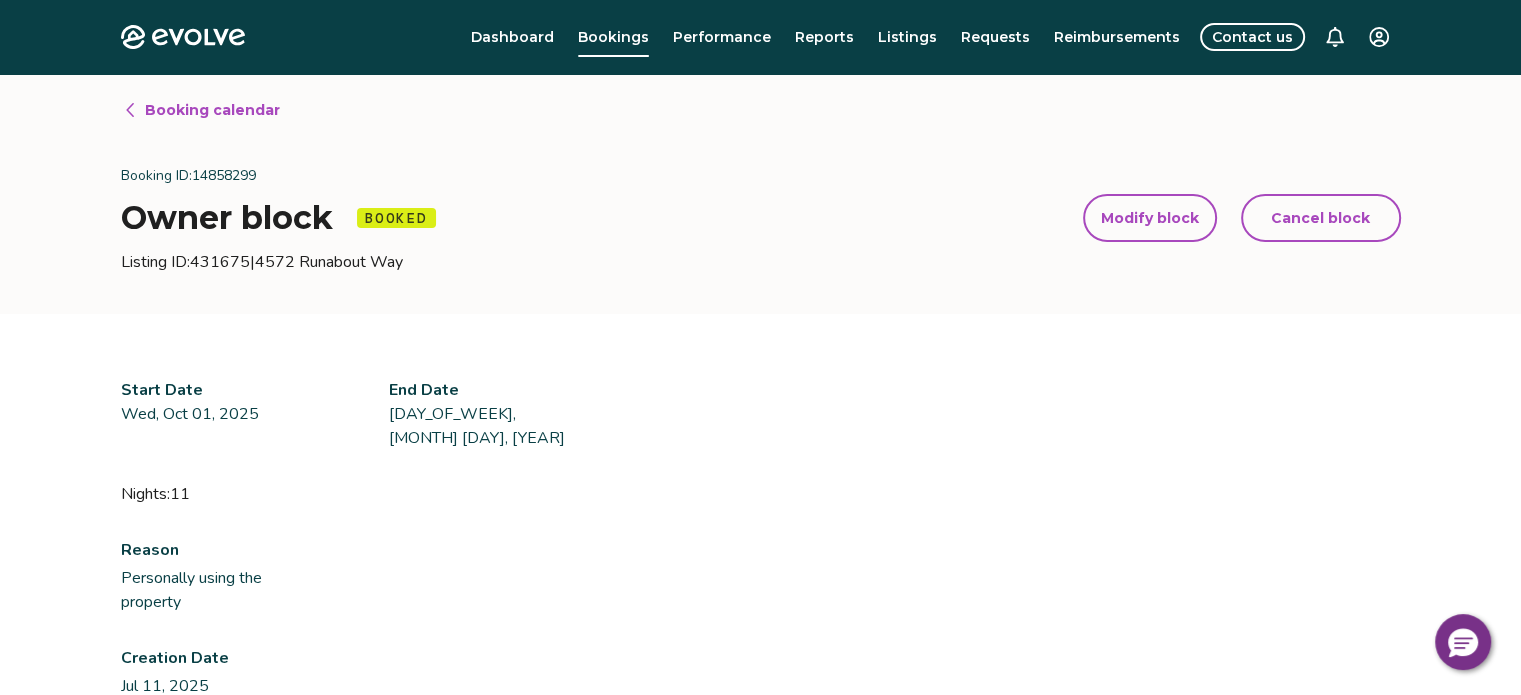 click on "Modify block" at bounding box center [1150, 218] 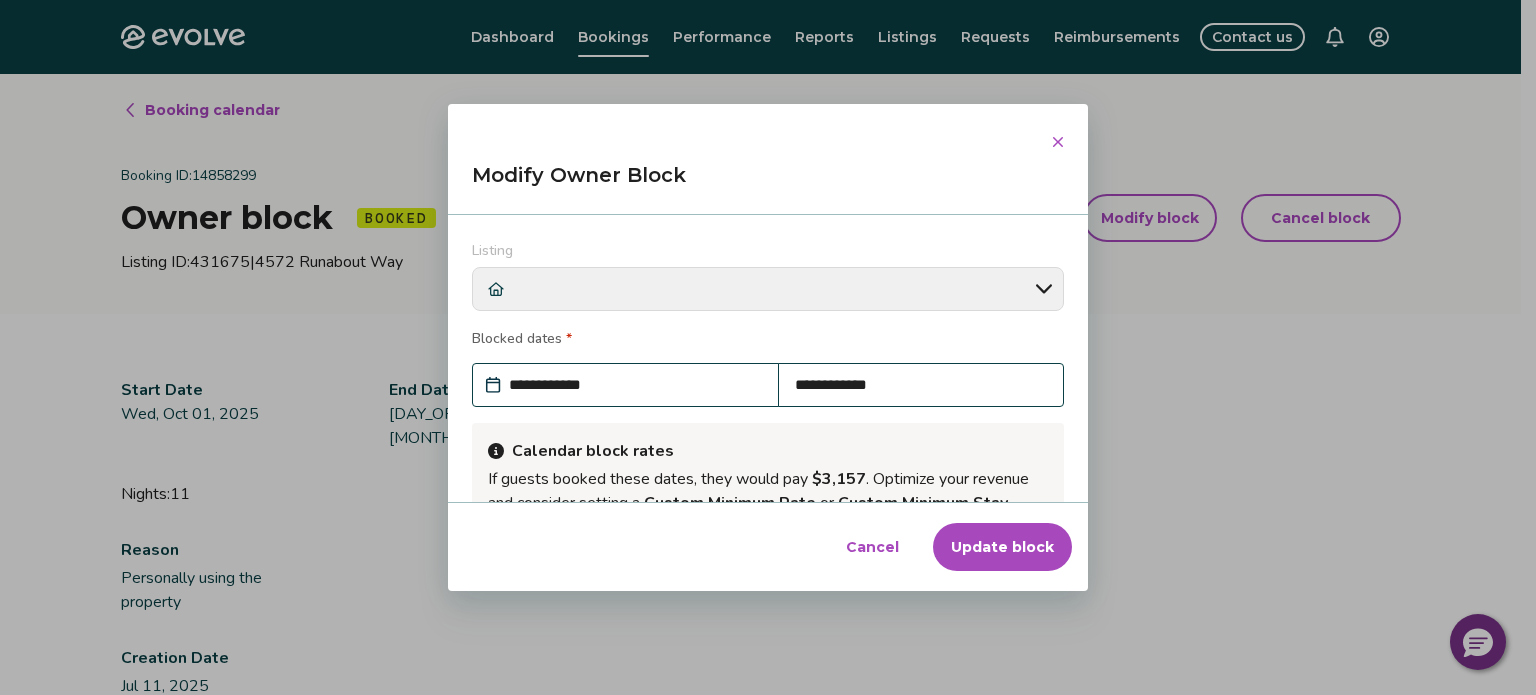 scroll, scrollTop: 0, scrollLeft: 0, axis: both 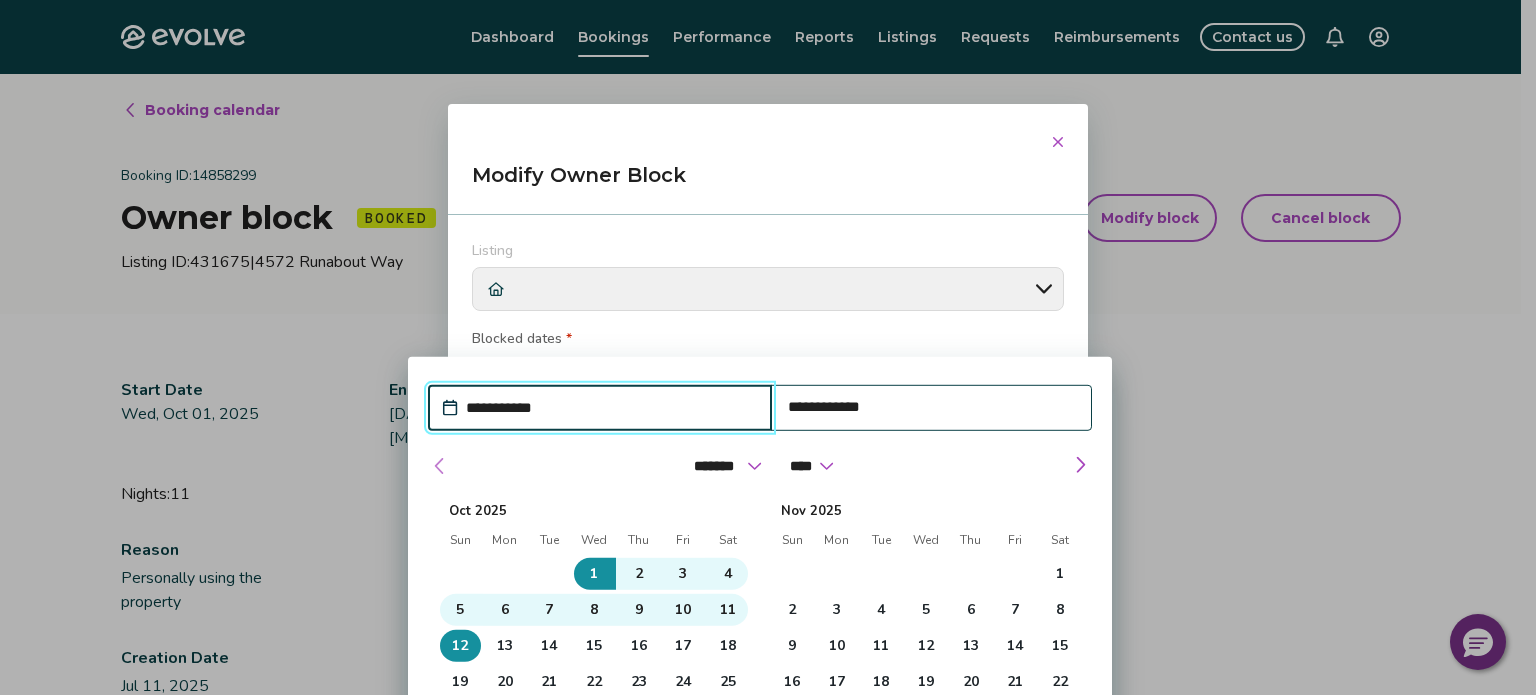 click at bounding box center [440, 466] 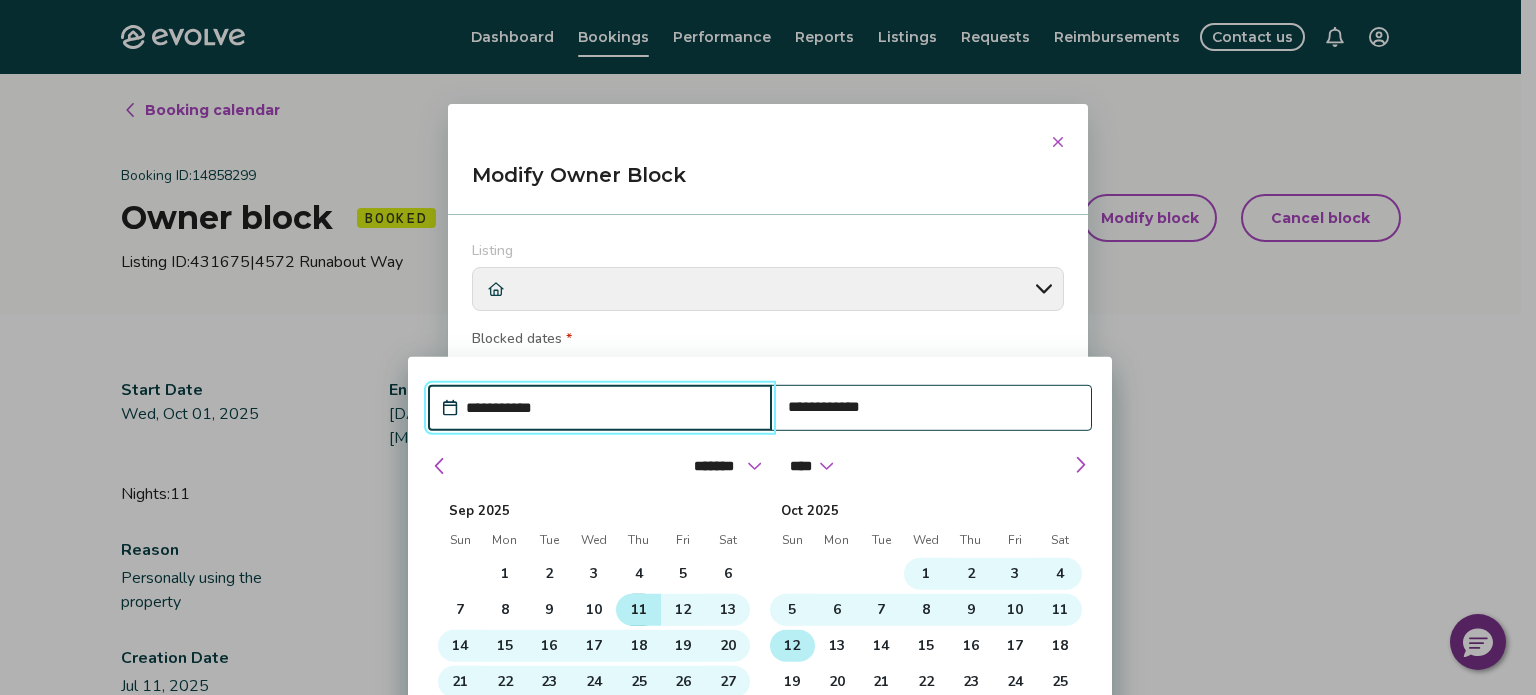 click on "11" at bounding box center (639, 610) 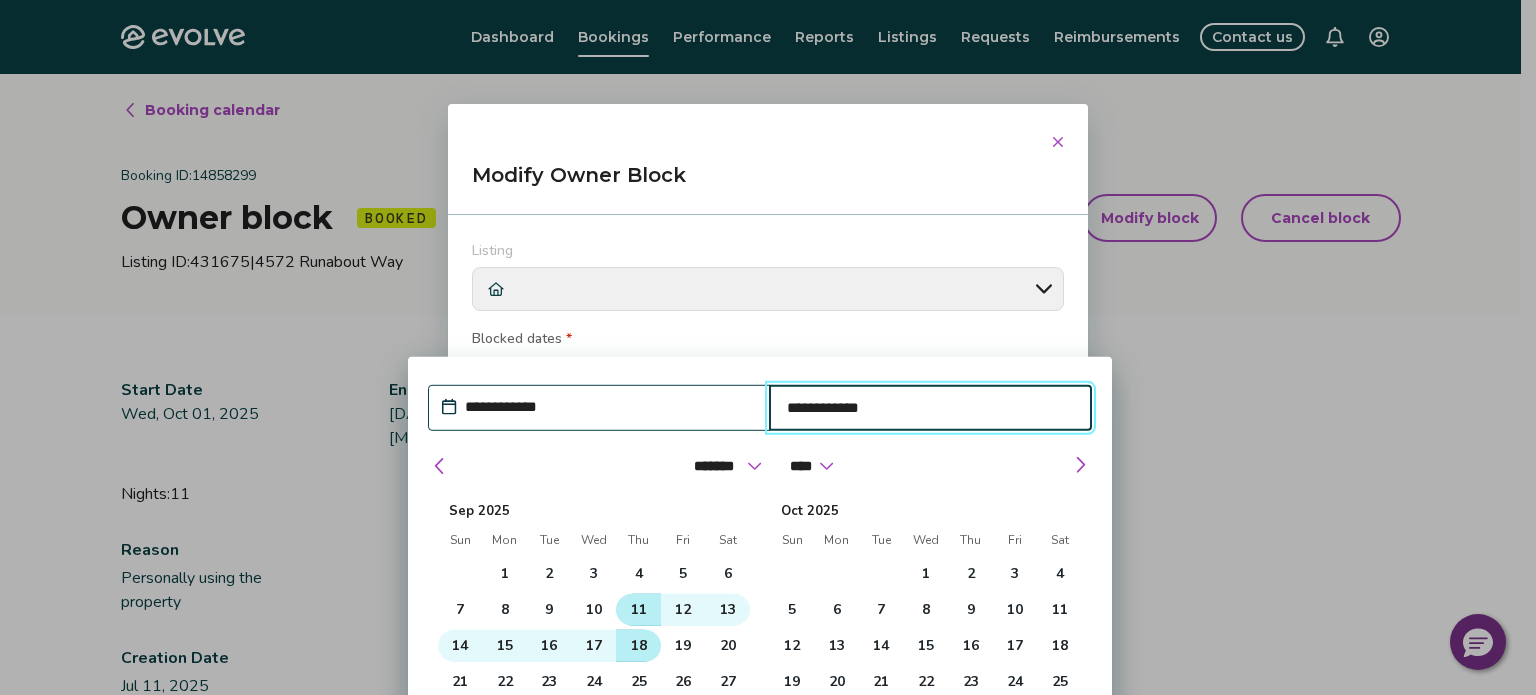 drag, startPoint x: 649, startPoint y: 623, endPoint x: 649, endPoint y: 651, distance: 28 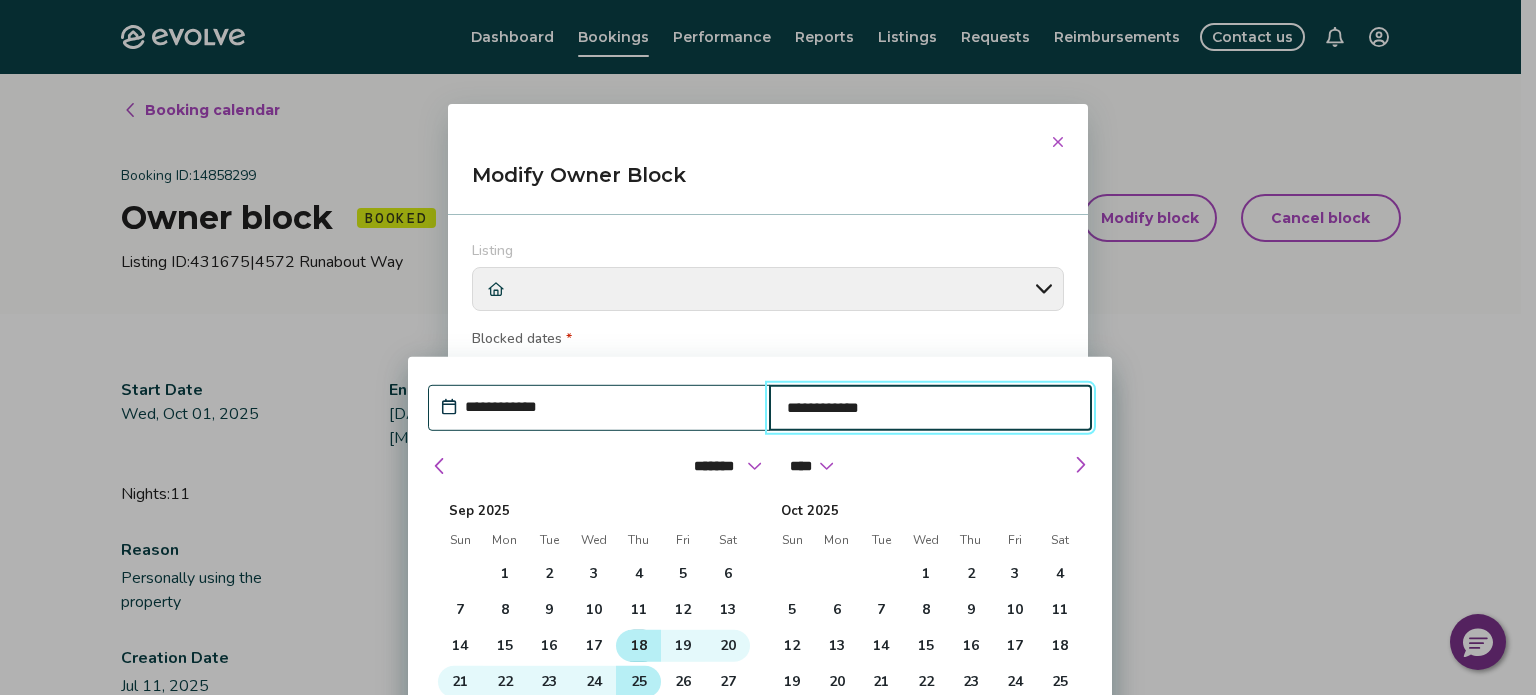 click on "25" at bounding box center [639, 682] 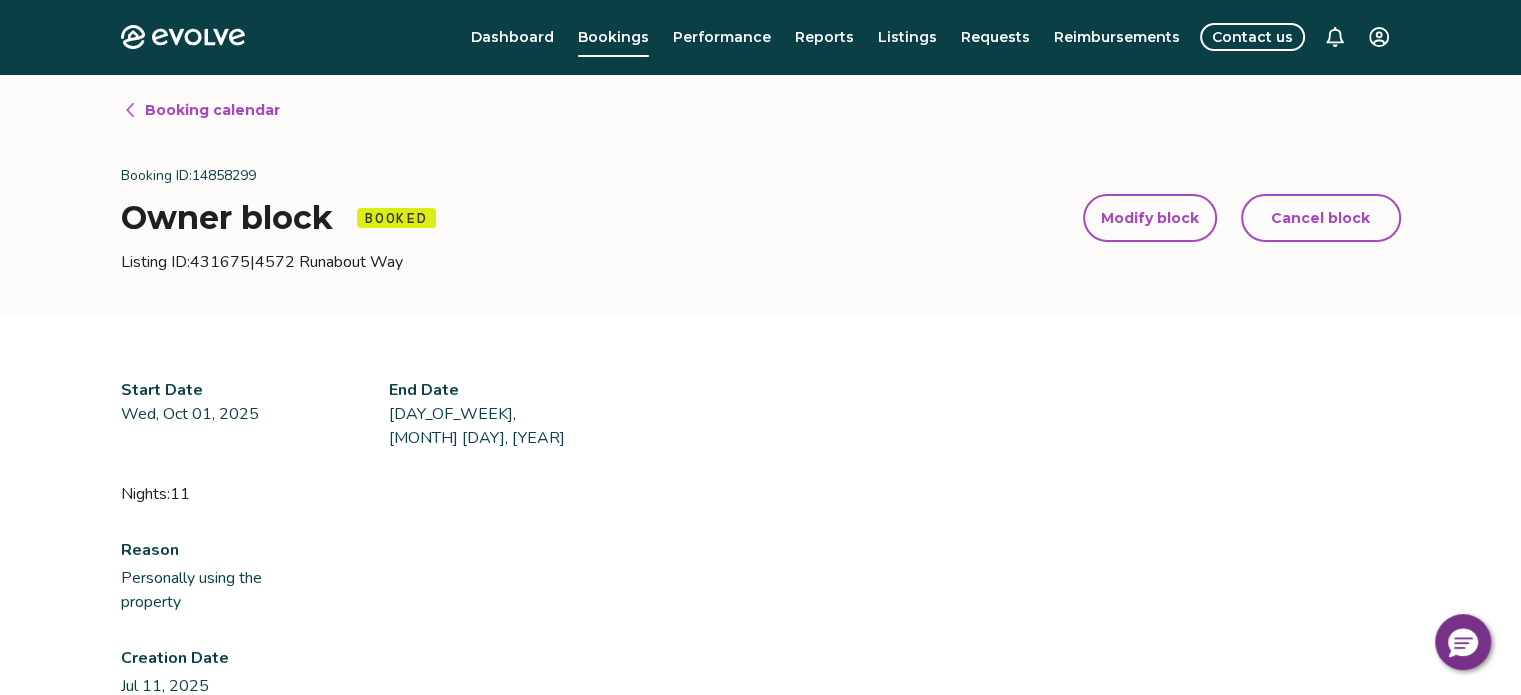 drag, startPoint x: 1281, startPoint y: 472, endPoint x: 1275, endPoint y: 508, distance: 36.496574 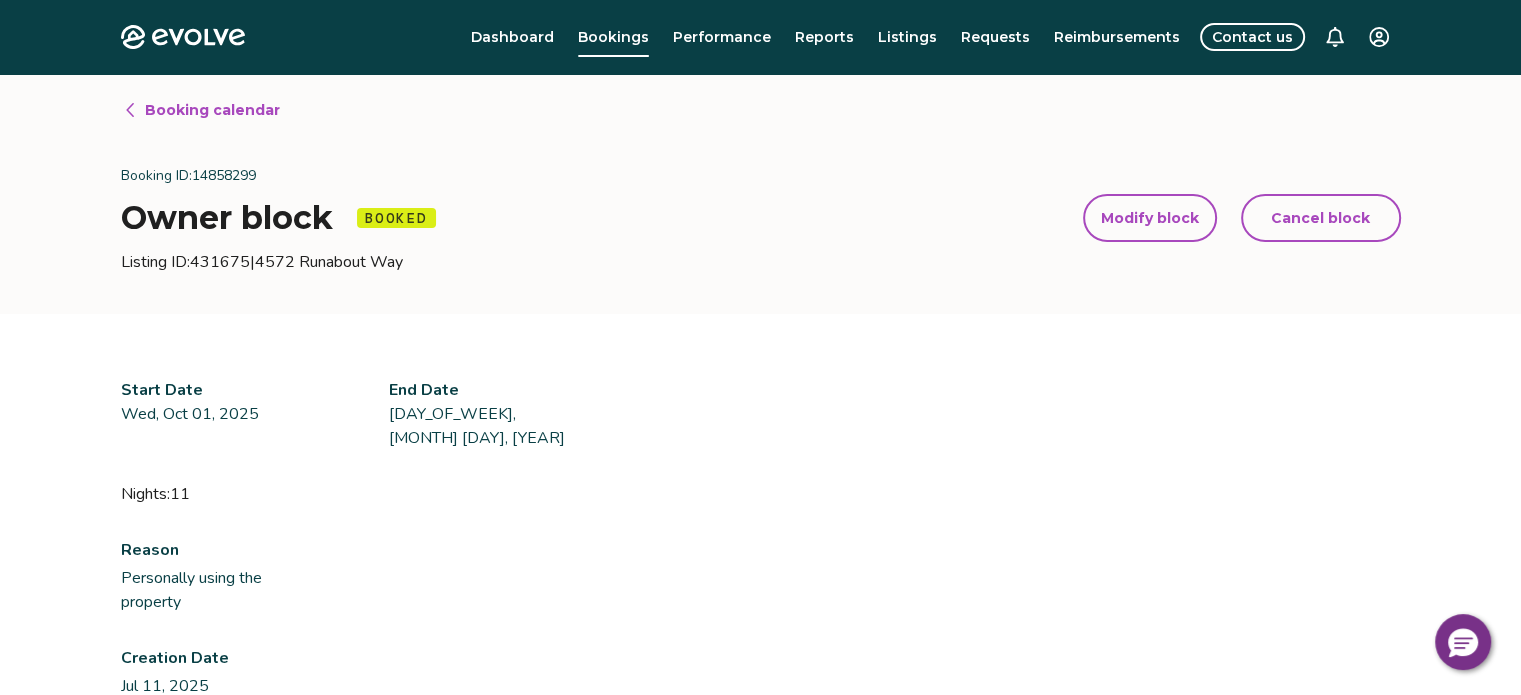 click on "Start Date [DAY_OF_WEEK], [MONTH] [DAY], [YEAR]" at bounding box center (217, 414) 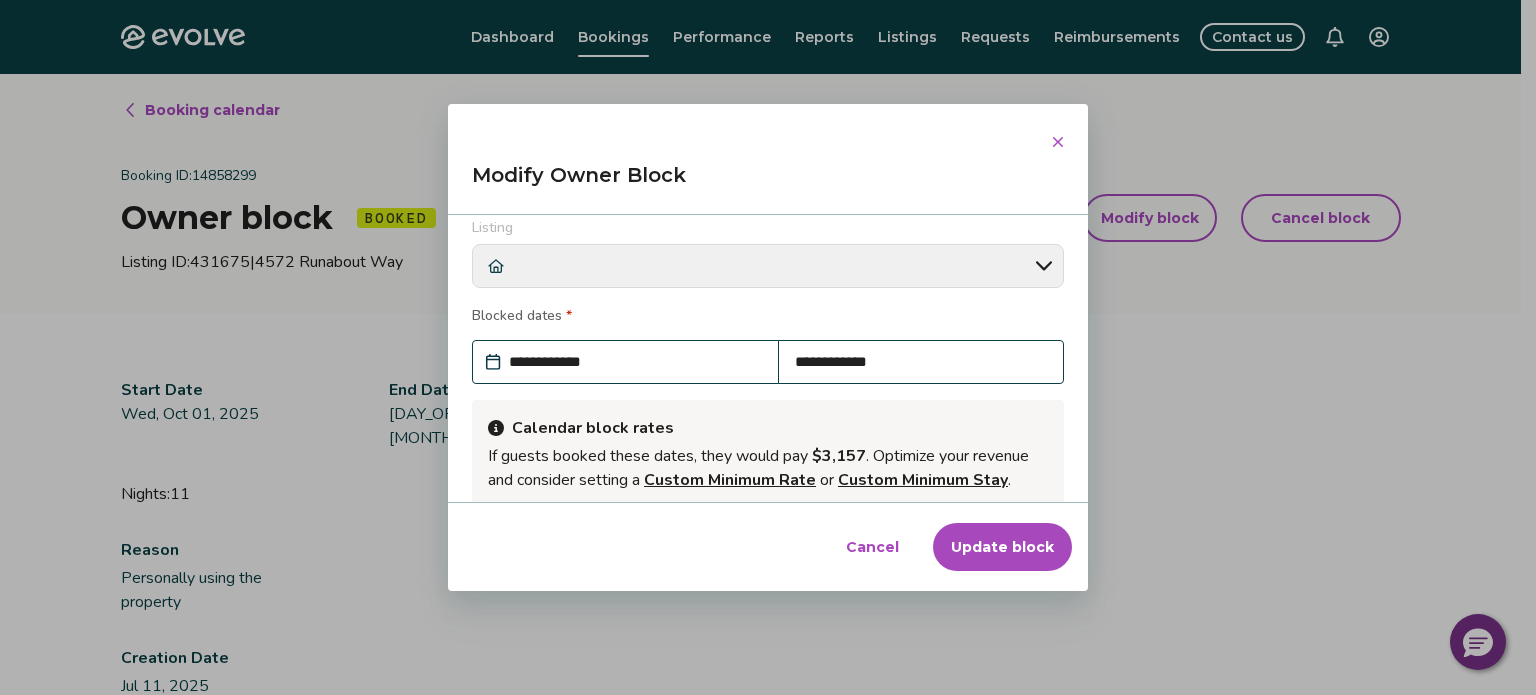 scroll, scrollTop: 0, scrollLeft: 0, axis: both 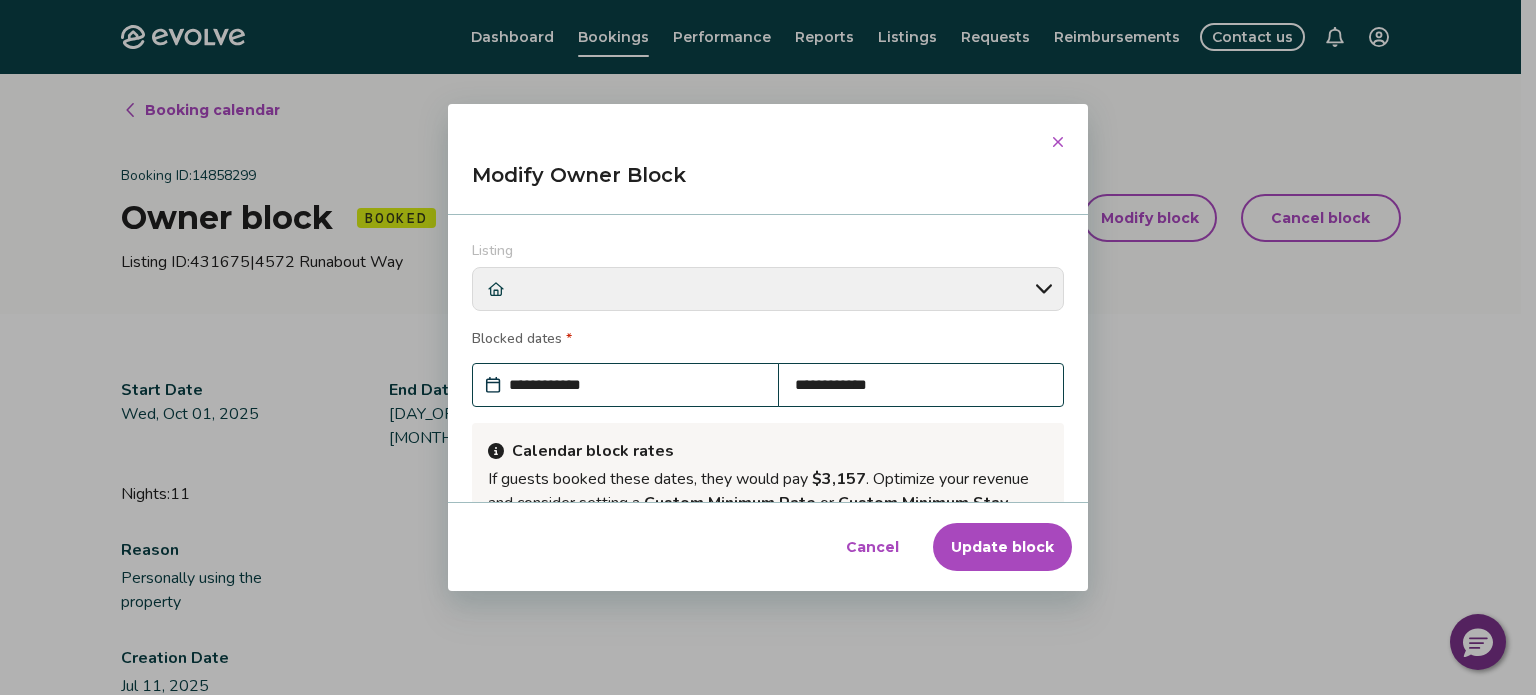 click on "**********" at bounding box center [635, 385] 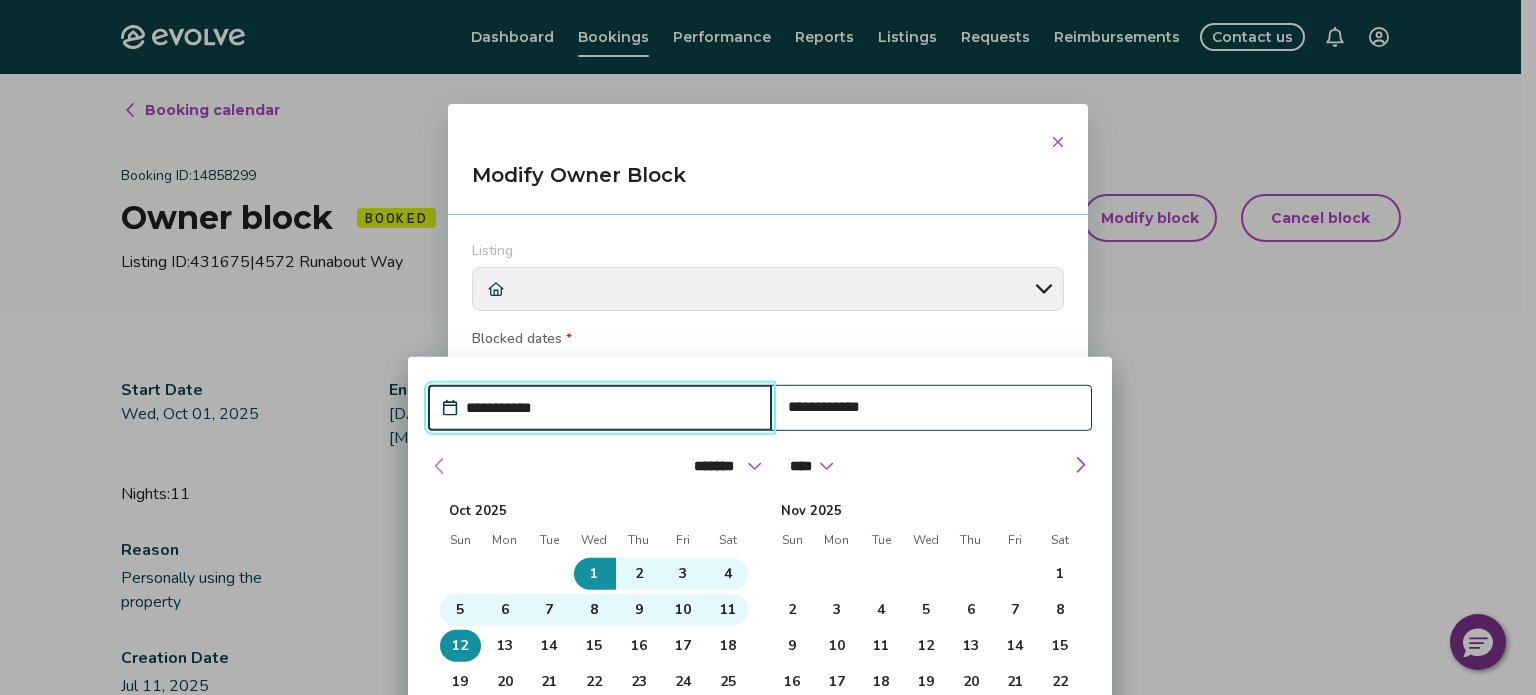 click at bounding box center [440, 466] 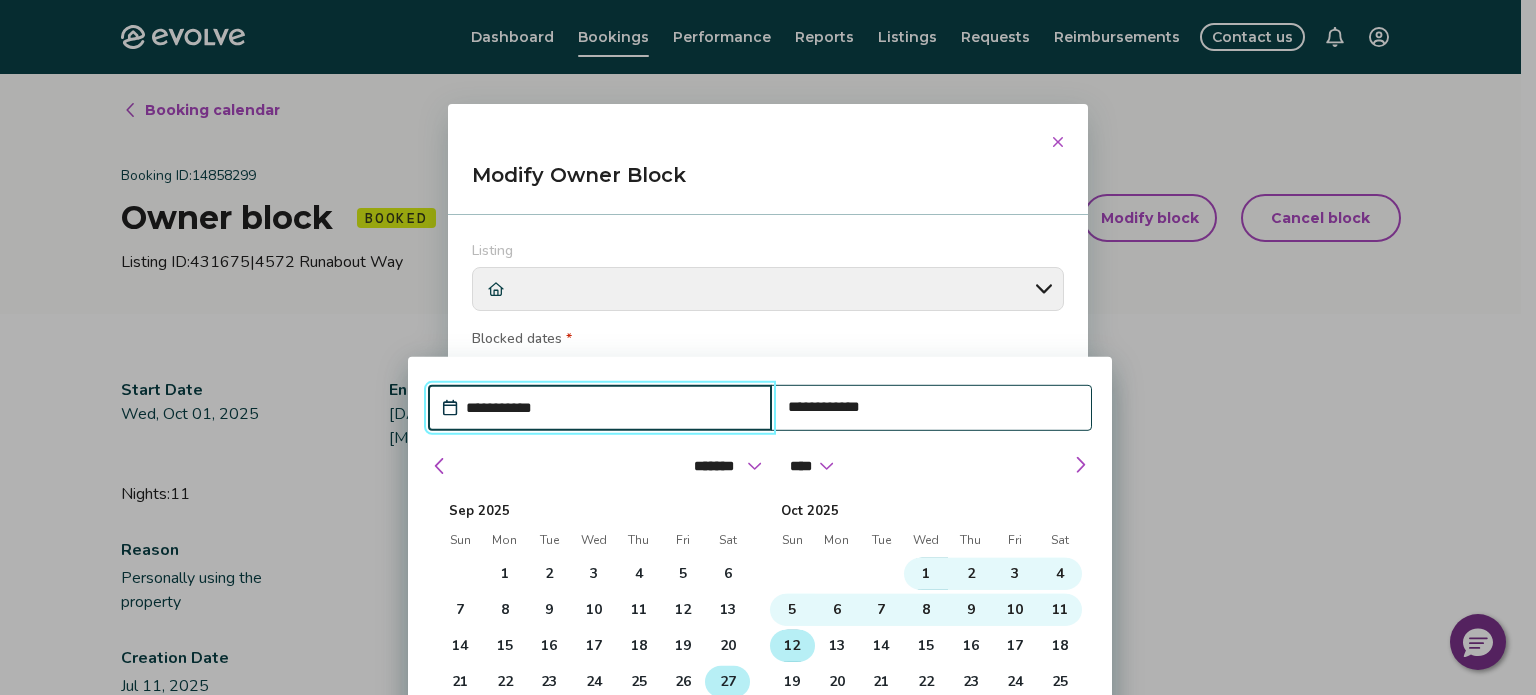 click on "27" at bounding box center [727, 682] 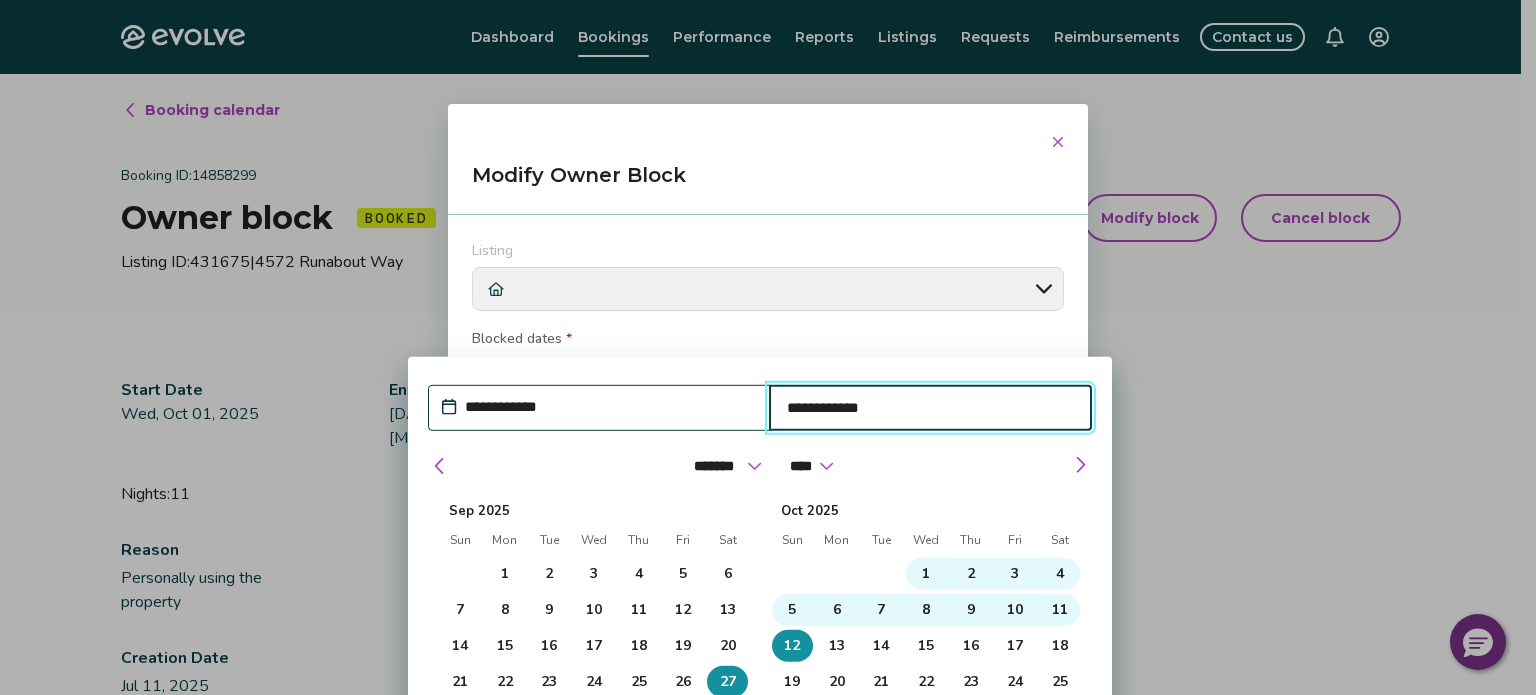 click on "**********" at bounding box center [609, 407] 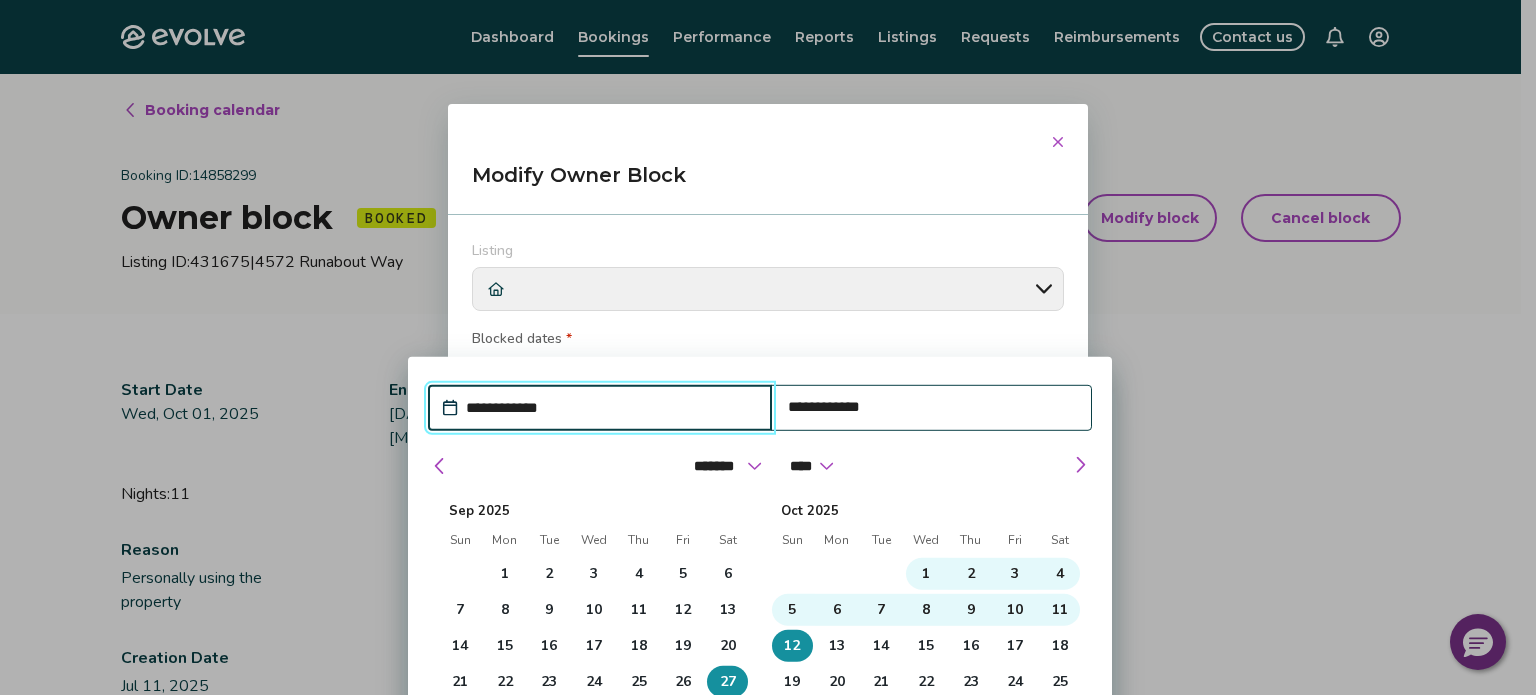 click on "**********" at bounding box center [610, 408] 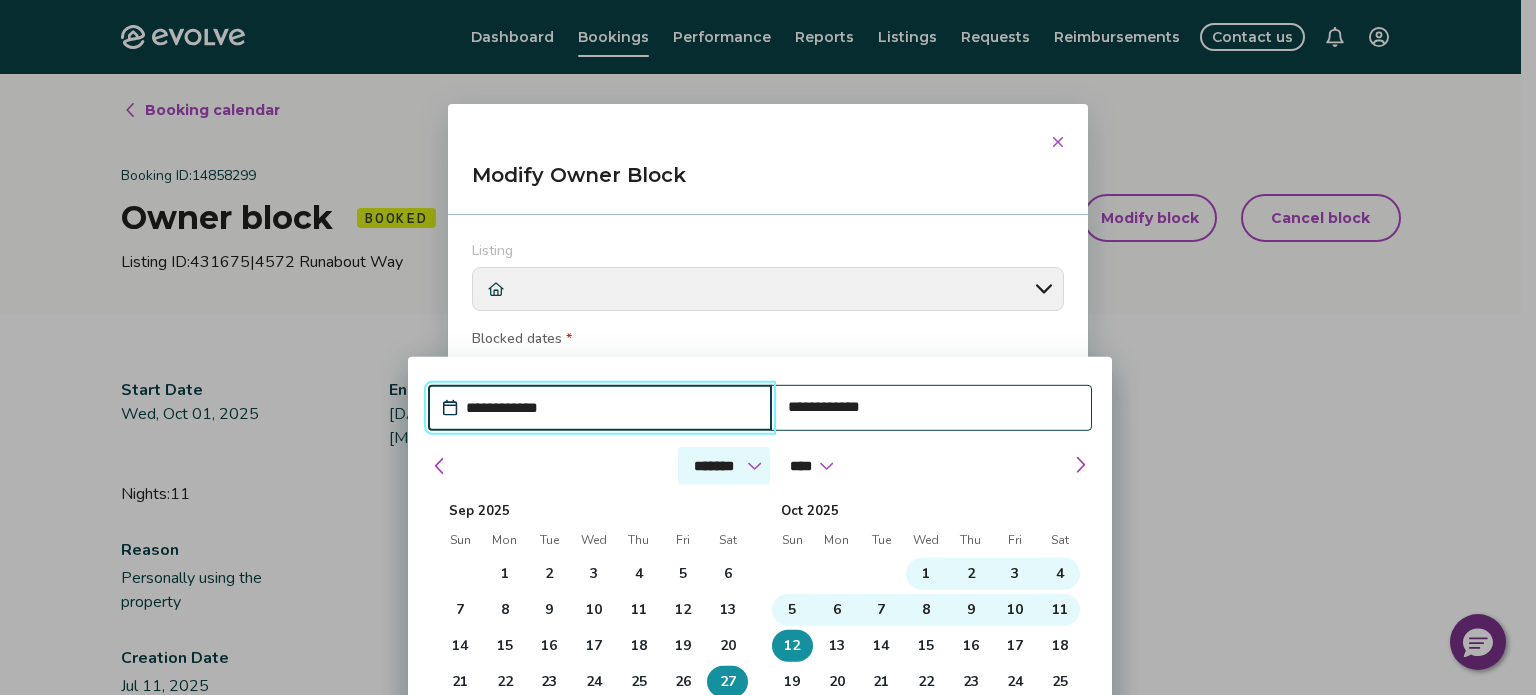 click on "******* ******** ***** ***** *** **** **** ****** ********* ******* ******** ********" at bounding box center (724, 466) 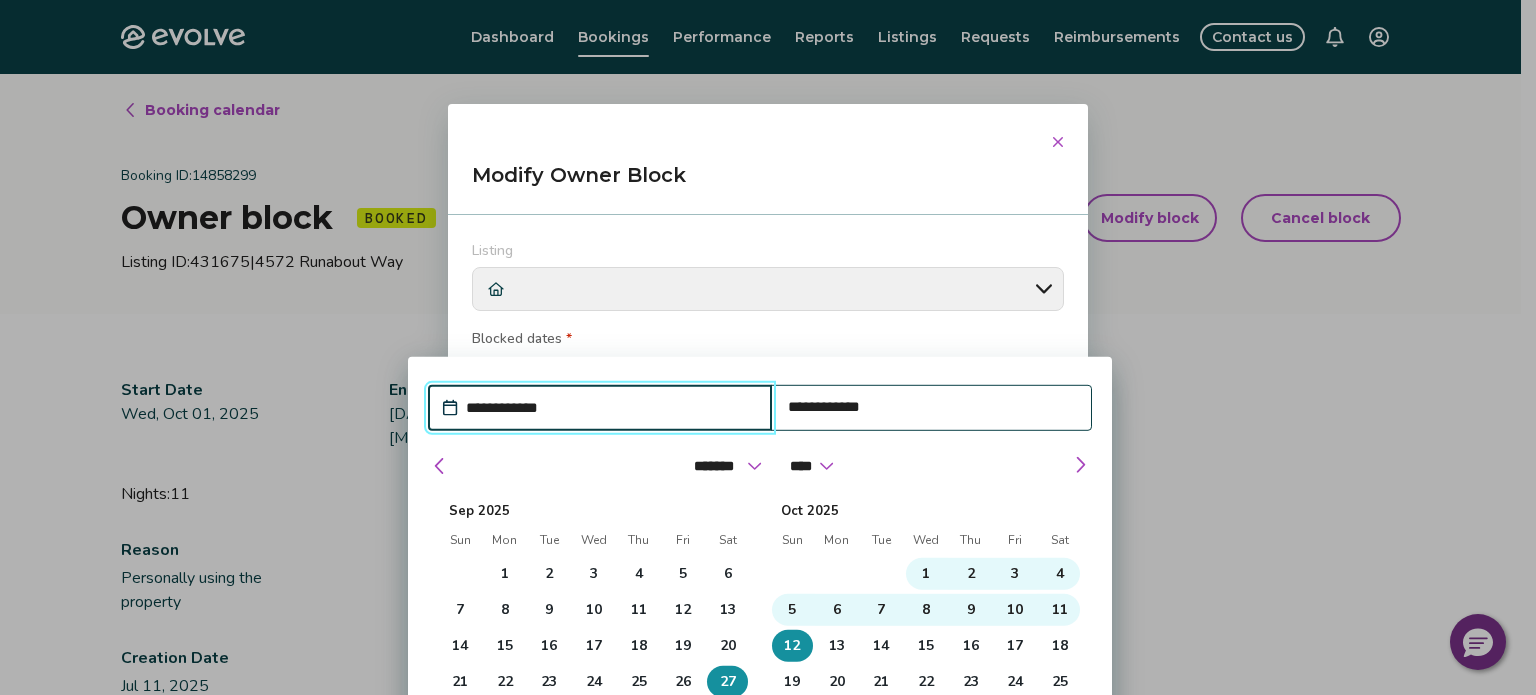 click on "**********" at bounding box center (760, 633) 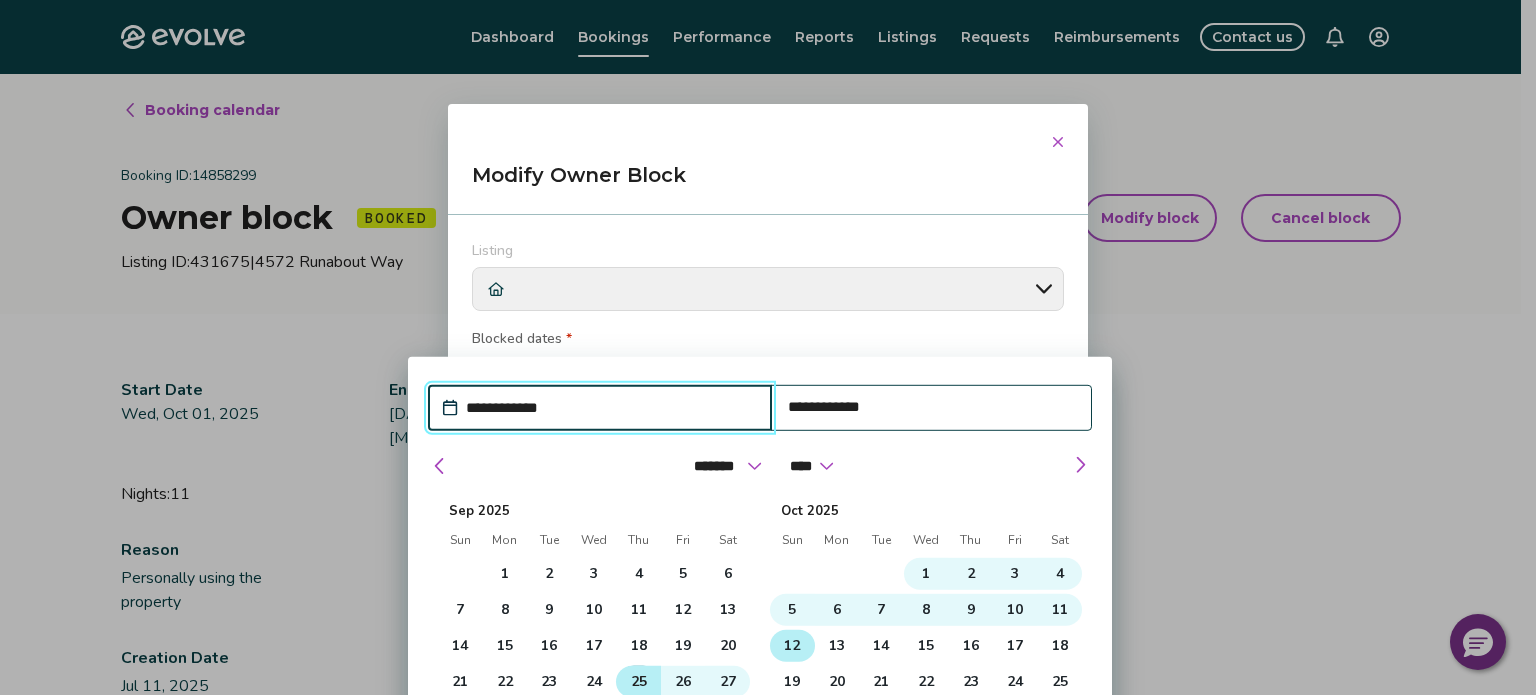click on "25" at bounding box center (638, 682) 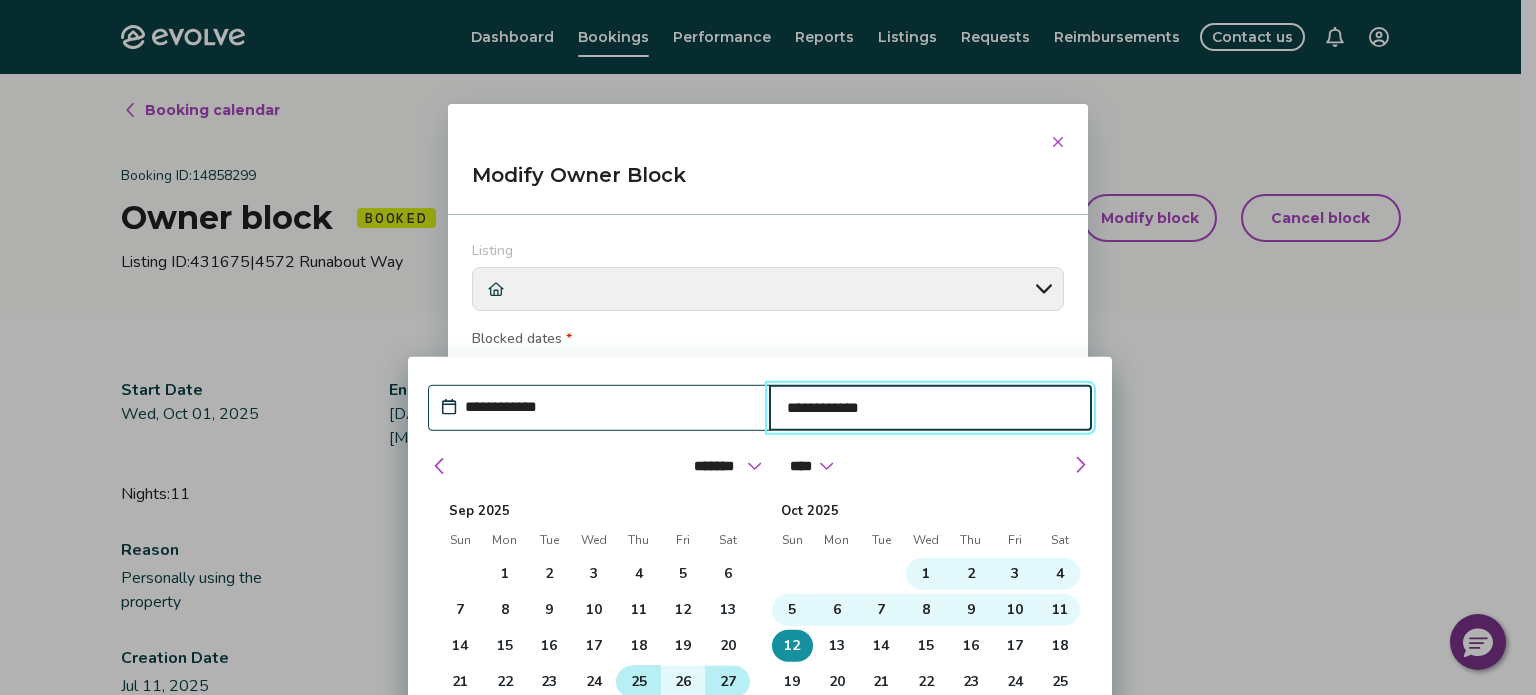 click on "27" at bounding box center (728, 682) 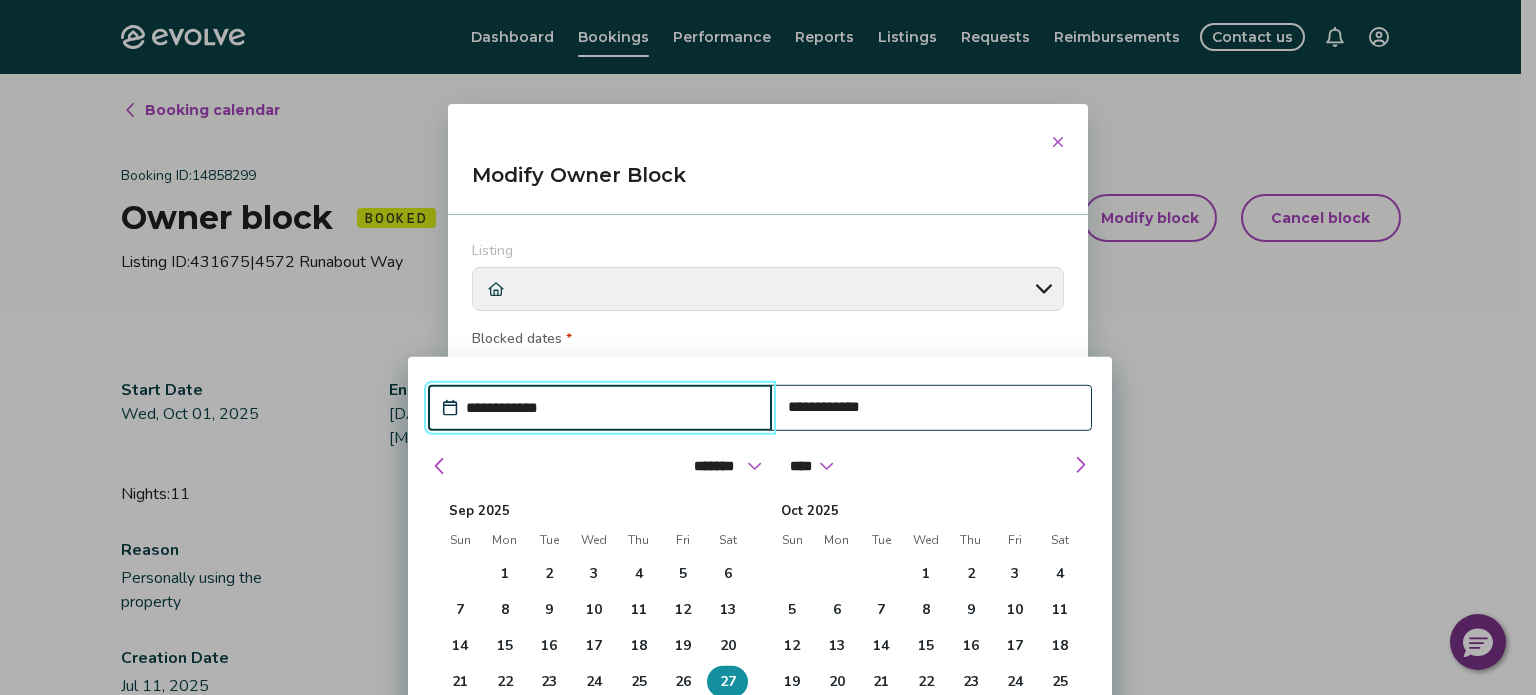 click on "27" at bounding box center [728, 682] 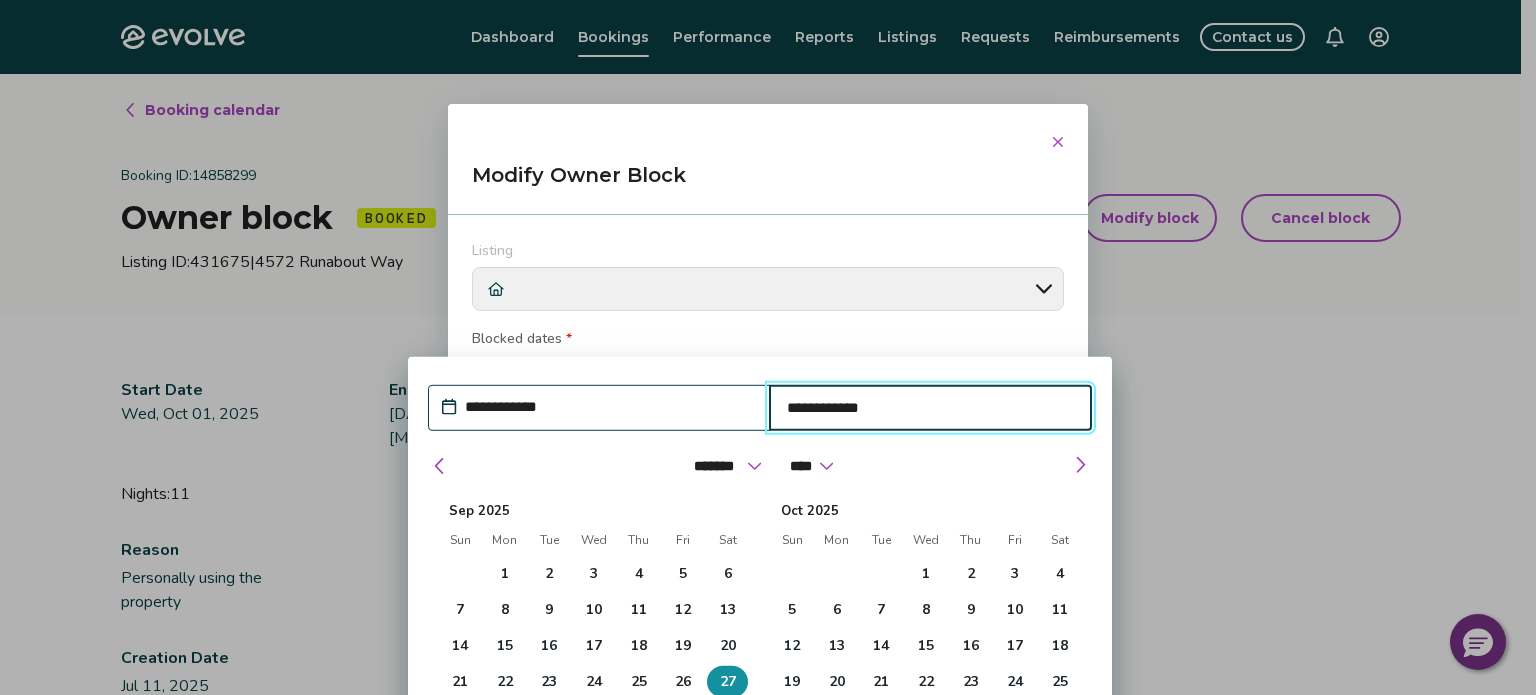 click on "27" at bounding box center (728, 682) 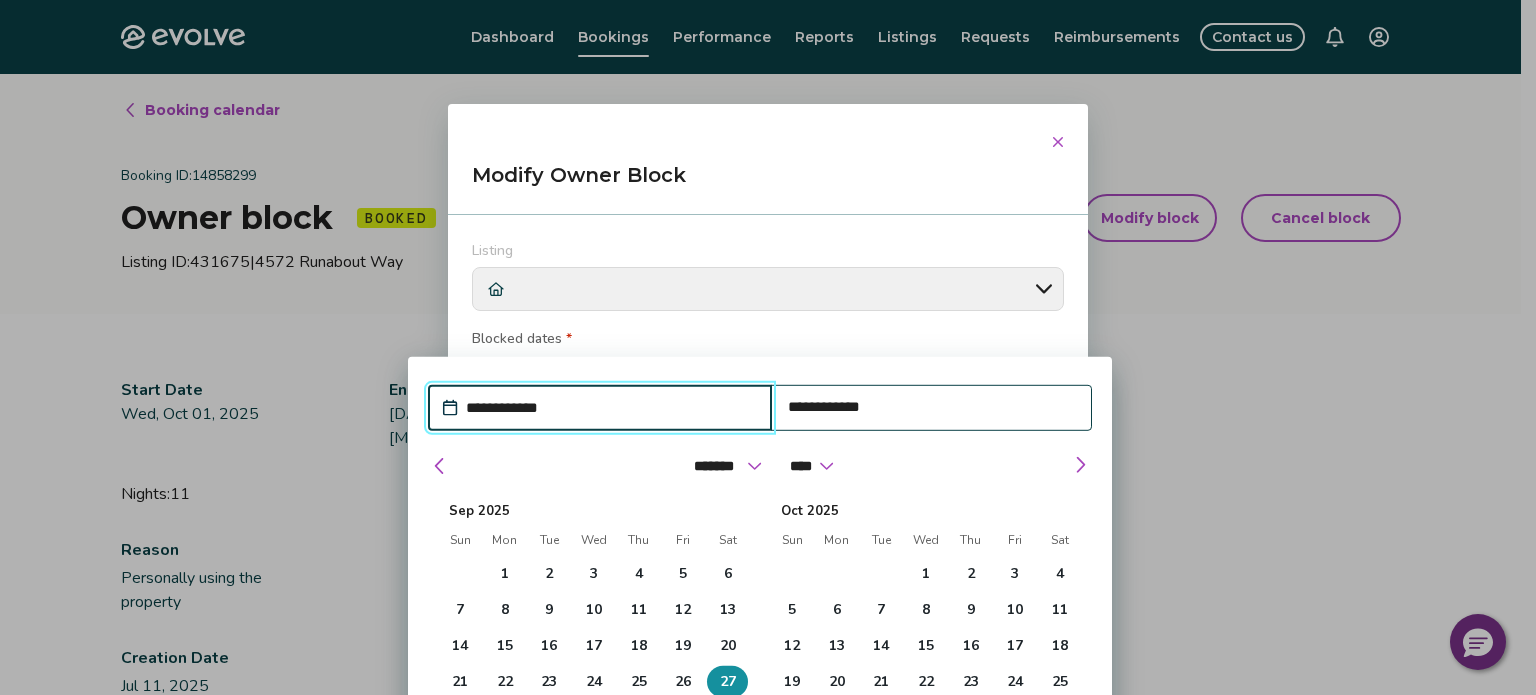 type on "*" 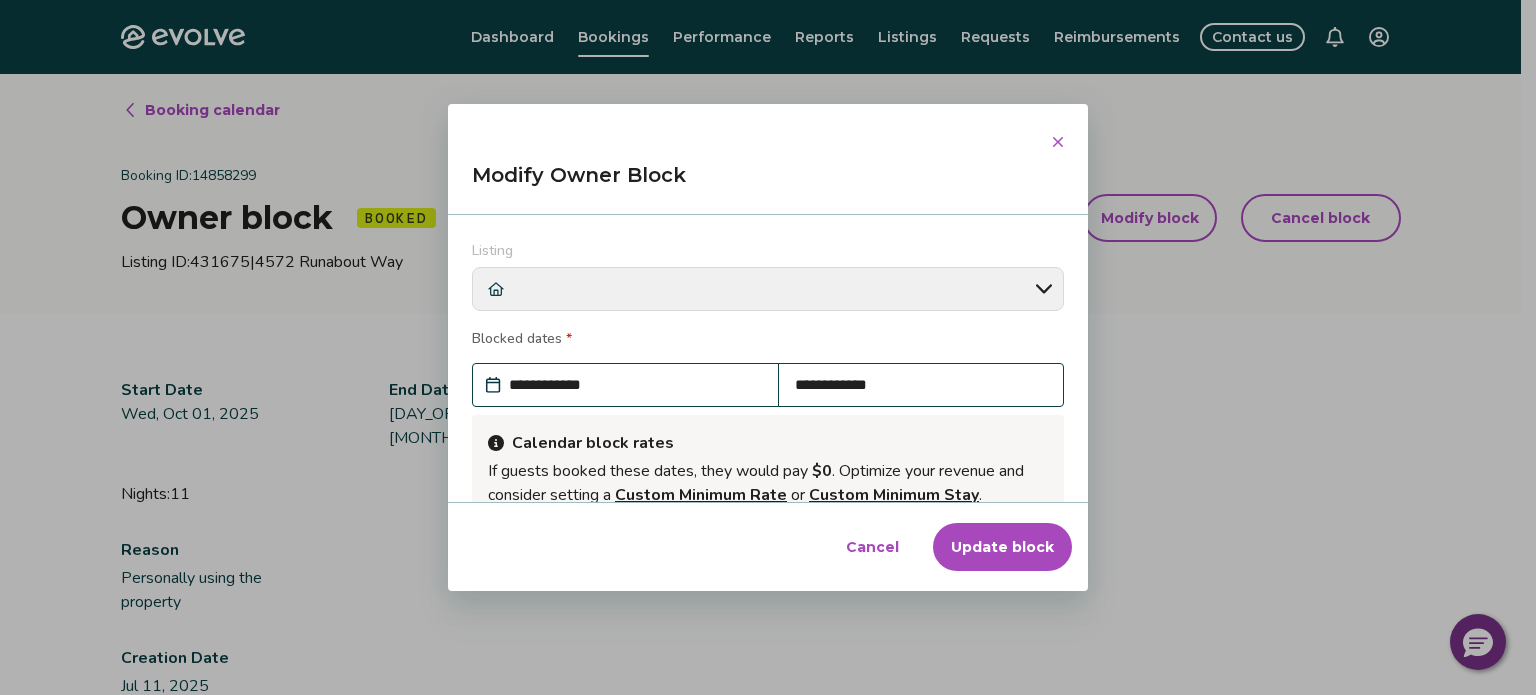click on "**********" at bounding box center [635, 385] 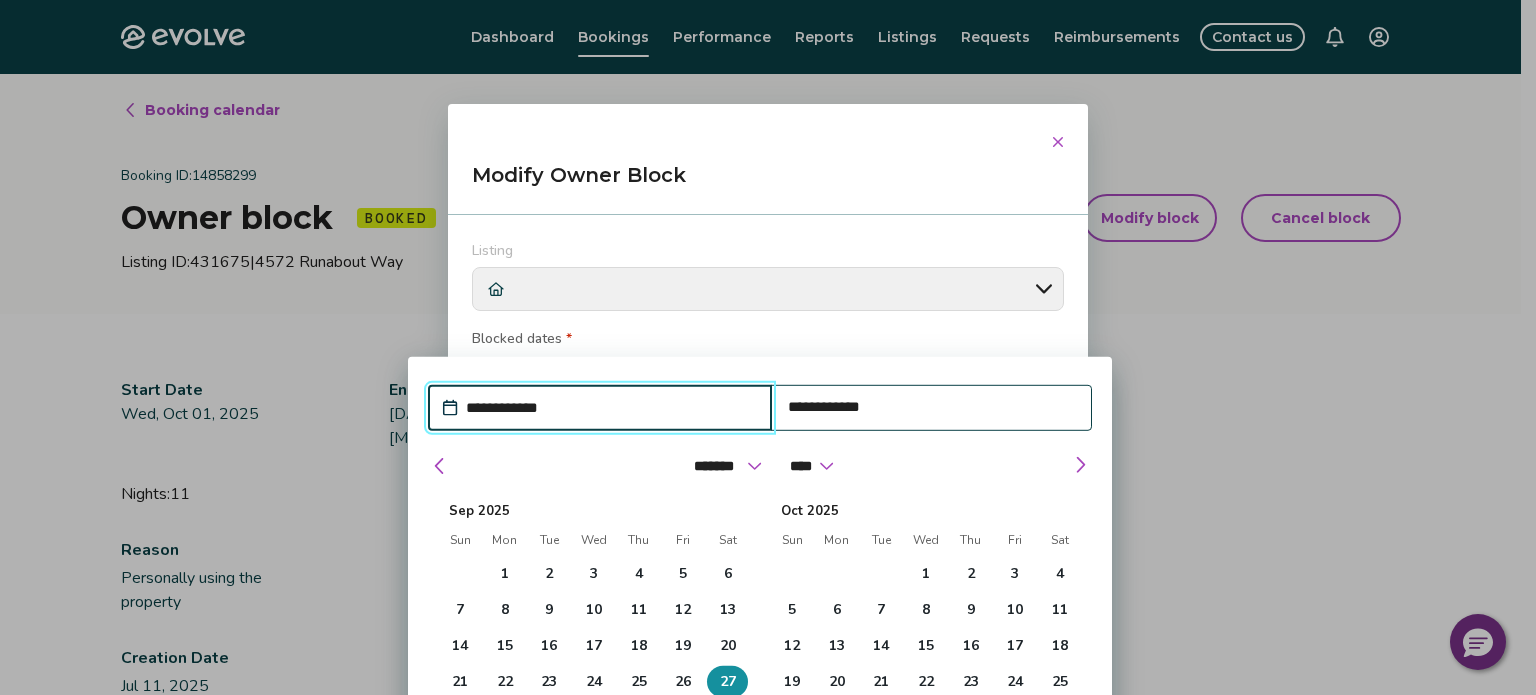 drag, startPoint x: 524, startPoint y: 399, endPoint x: 601, endPoint y: 403, distance: 77.10383 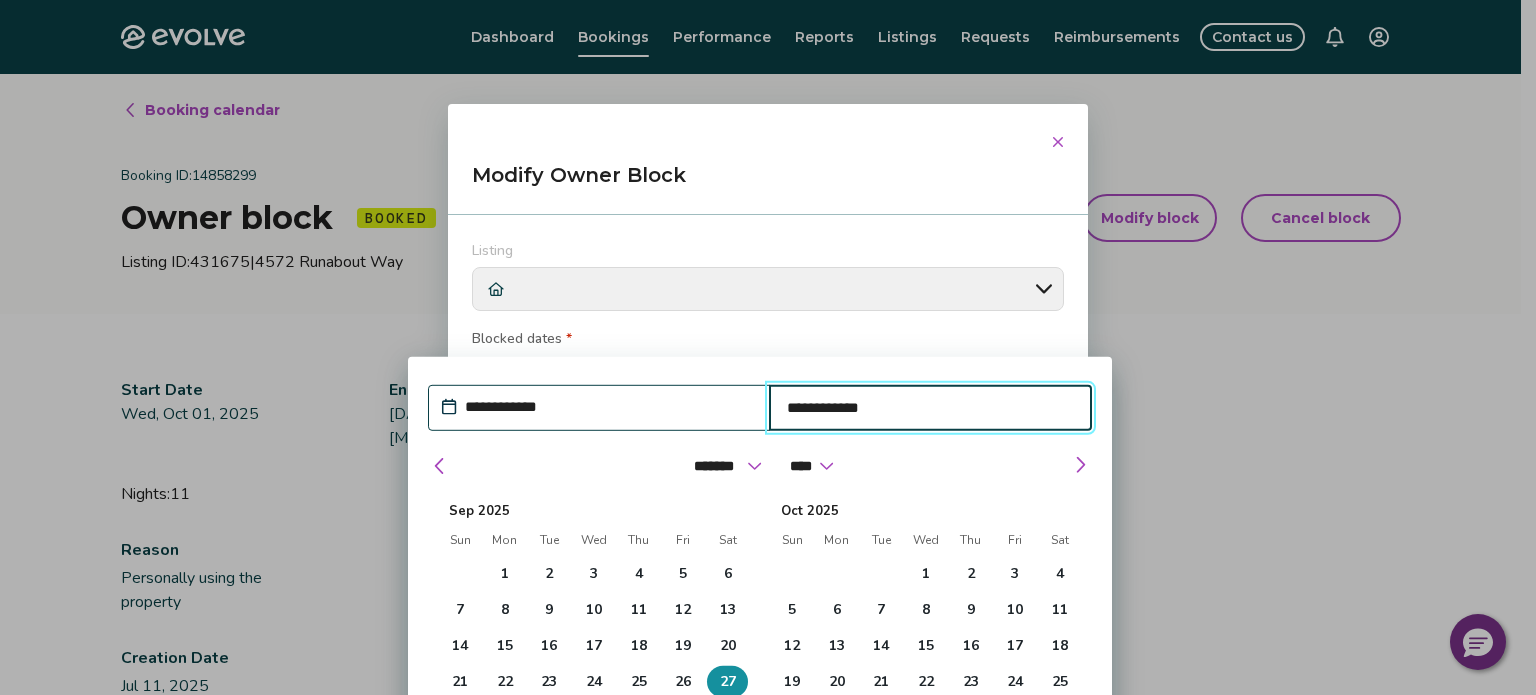 click on "**********" at bounding box center [931, 408] 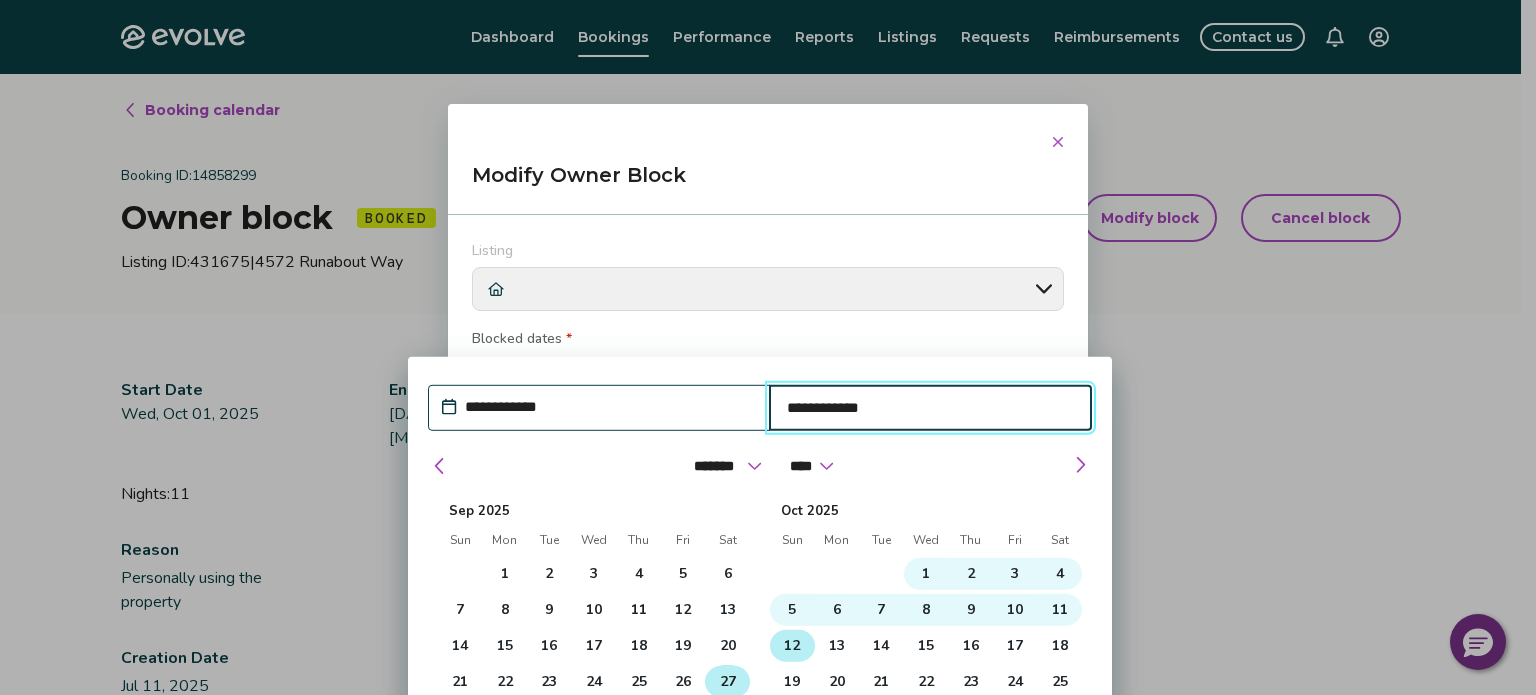 click on "12" at bounding box center [792, 646] 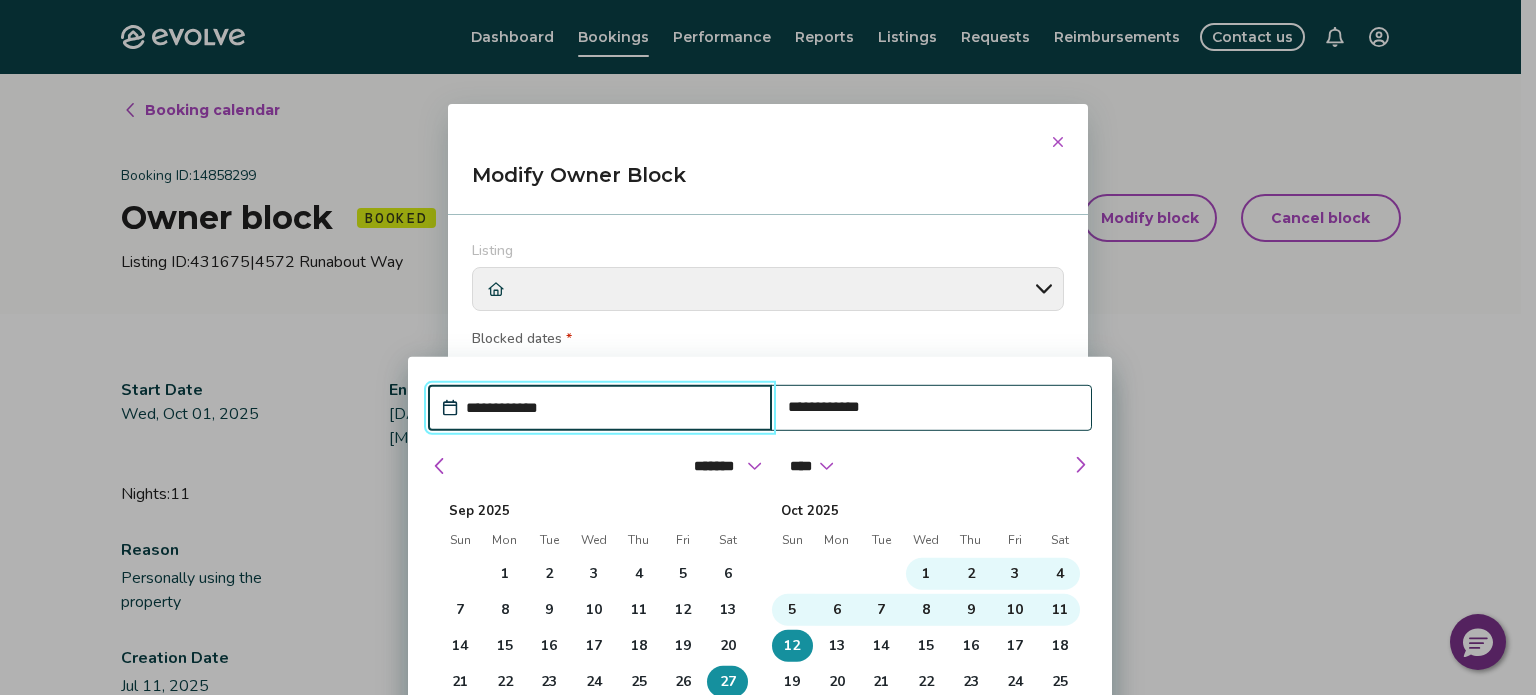 click on "**********" at bounding box center (610, 408) 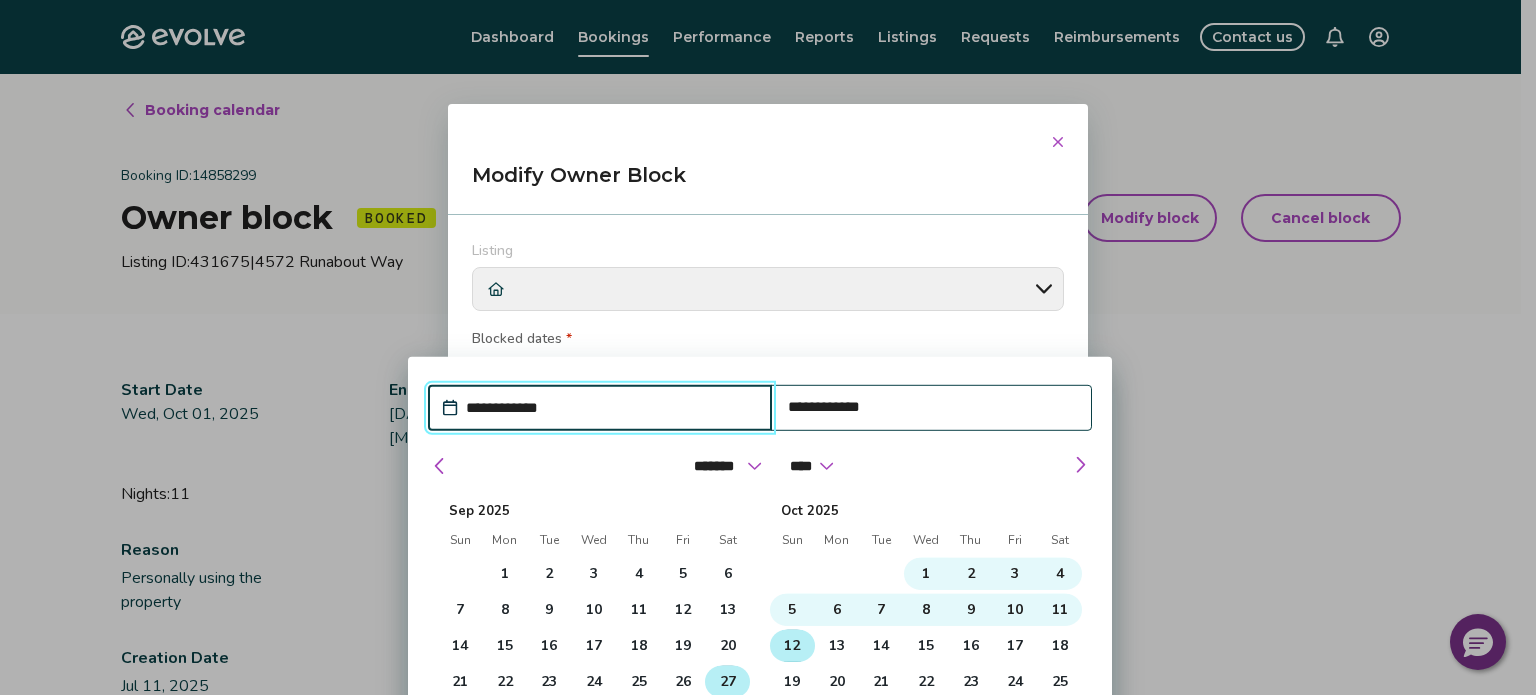 click on "27" at bounding box center (728, 682) 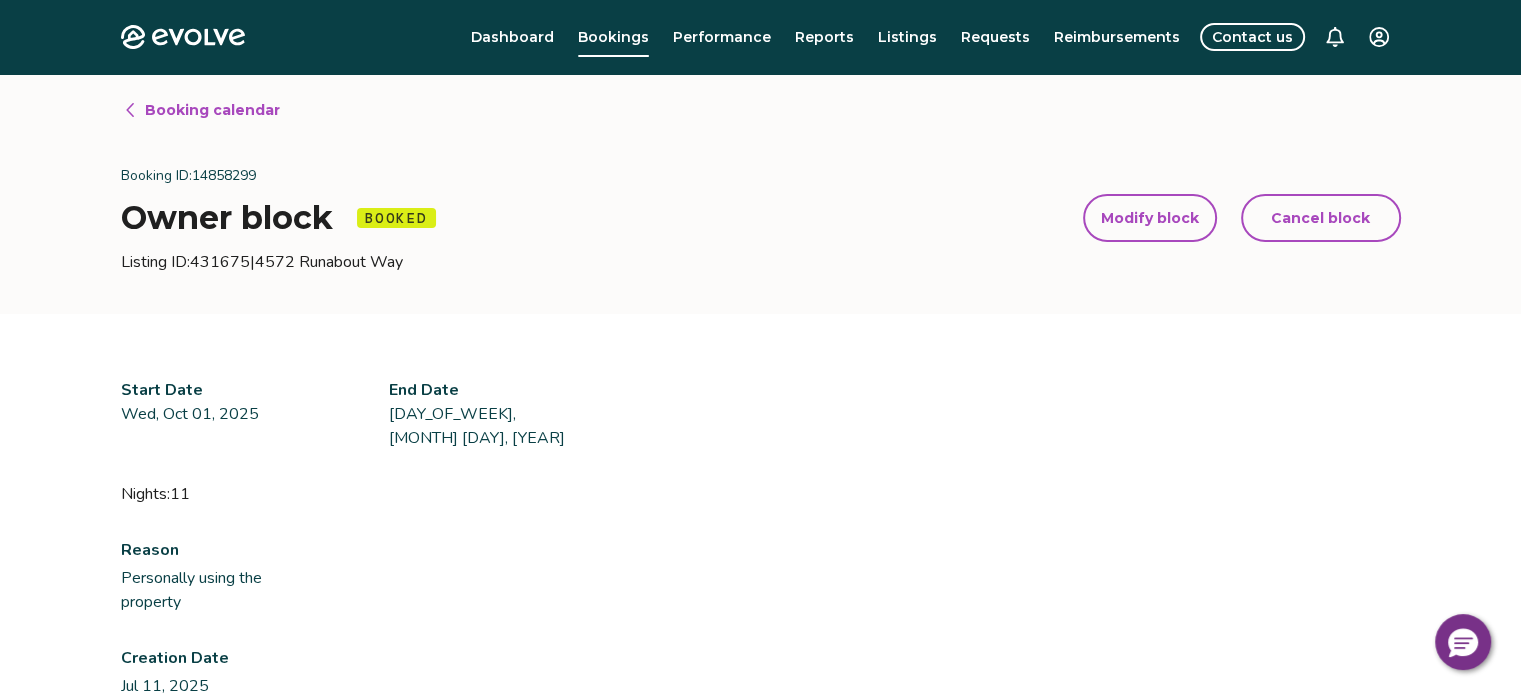 click on "Wed, Oct 01, 2025" at bounding box center (217, 414) 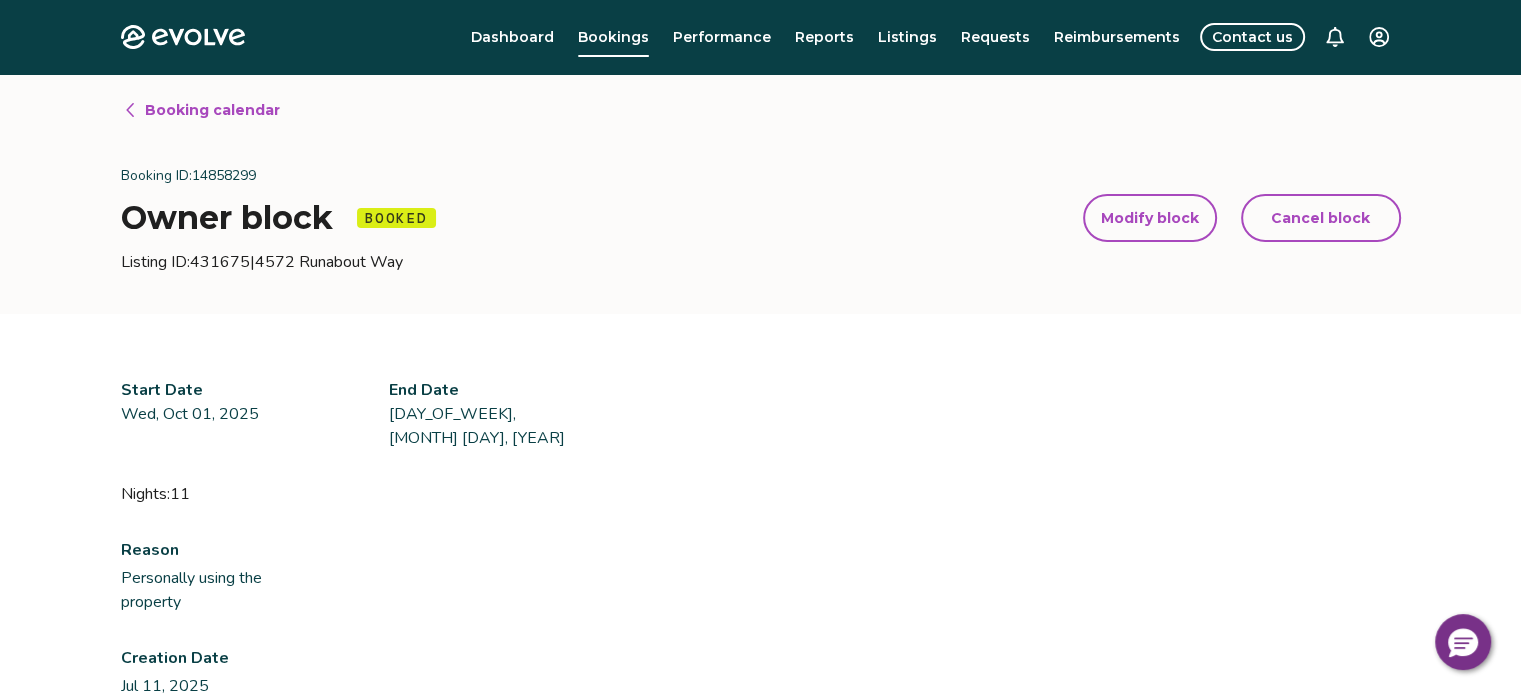 click on "Start Date" at bounding box center [162, 390] 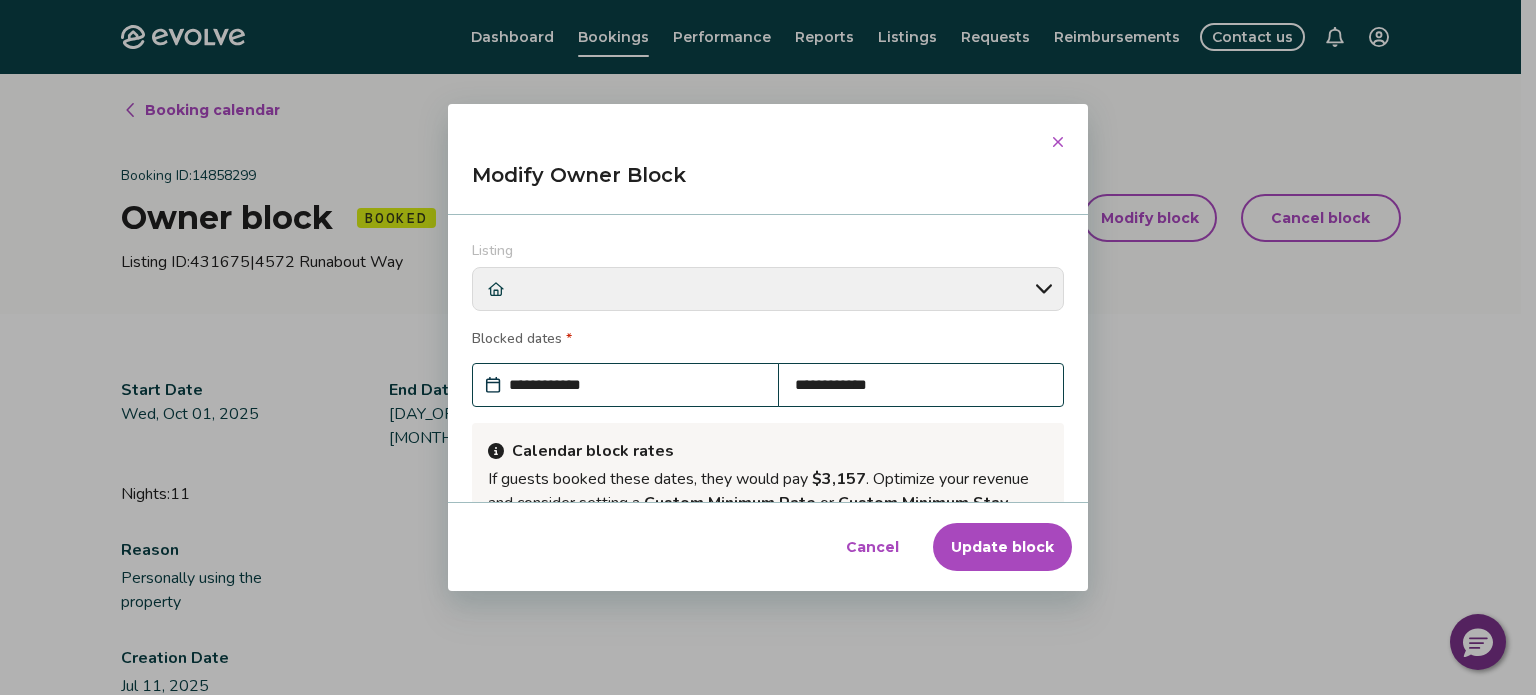 scroll, scrollTop: 269, scrollLeft: 0, axis: vertical 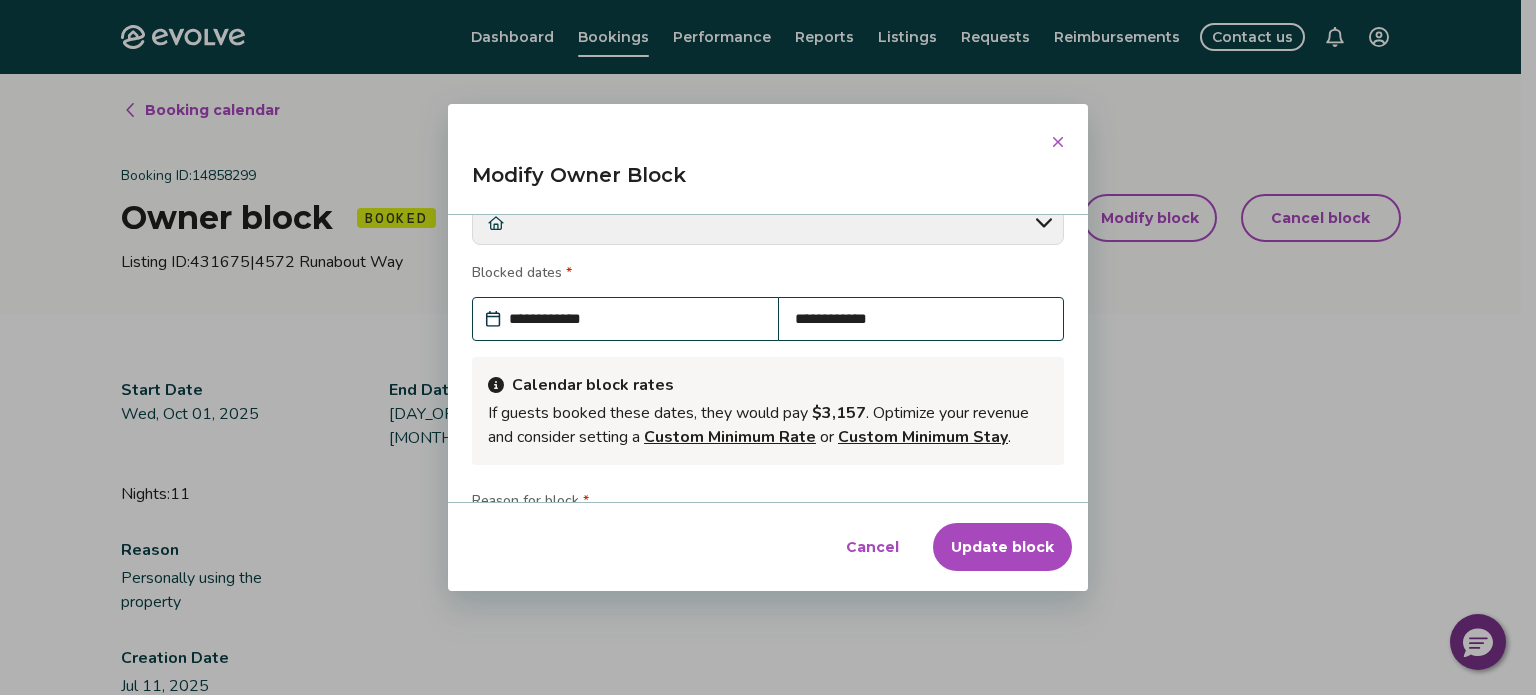 click on "**********" at bounding box center (635, 319) 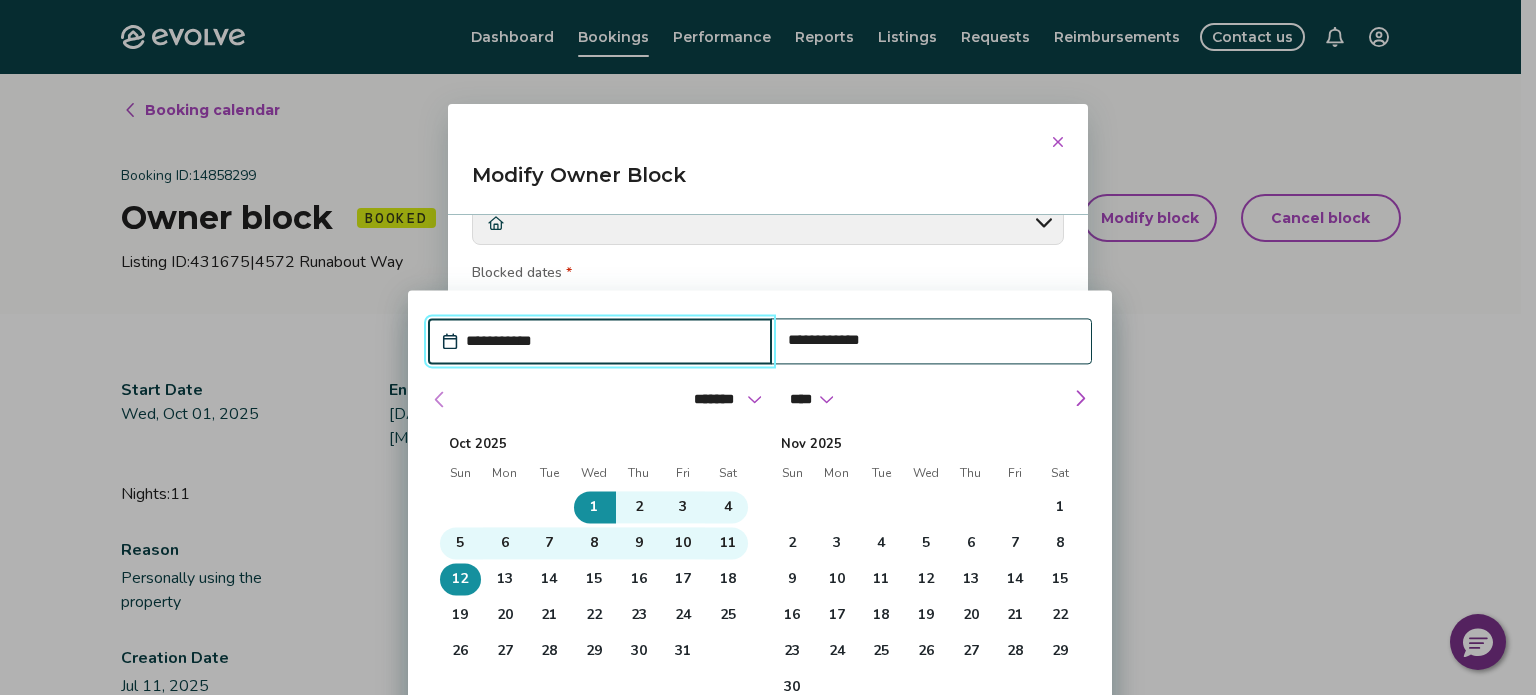 click at bounding box center (440, 400) 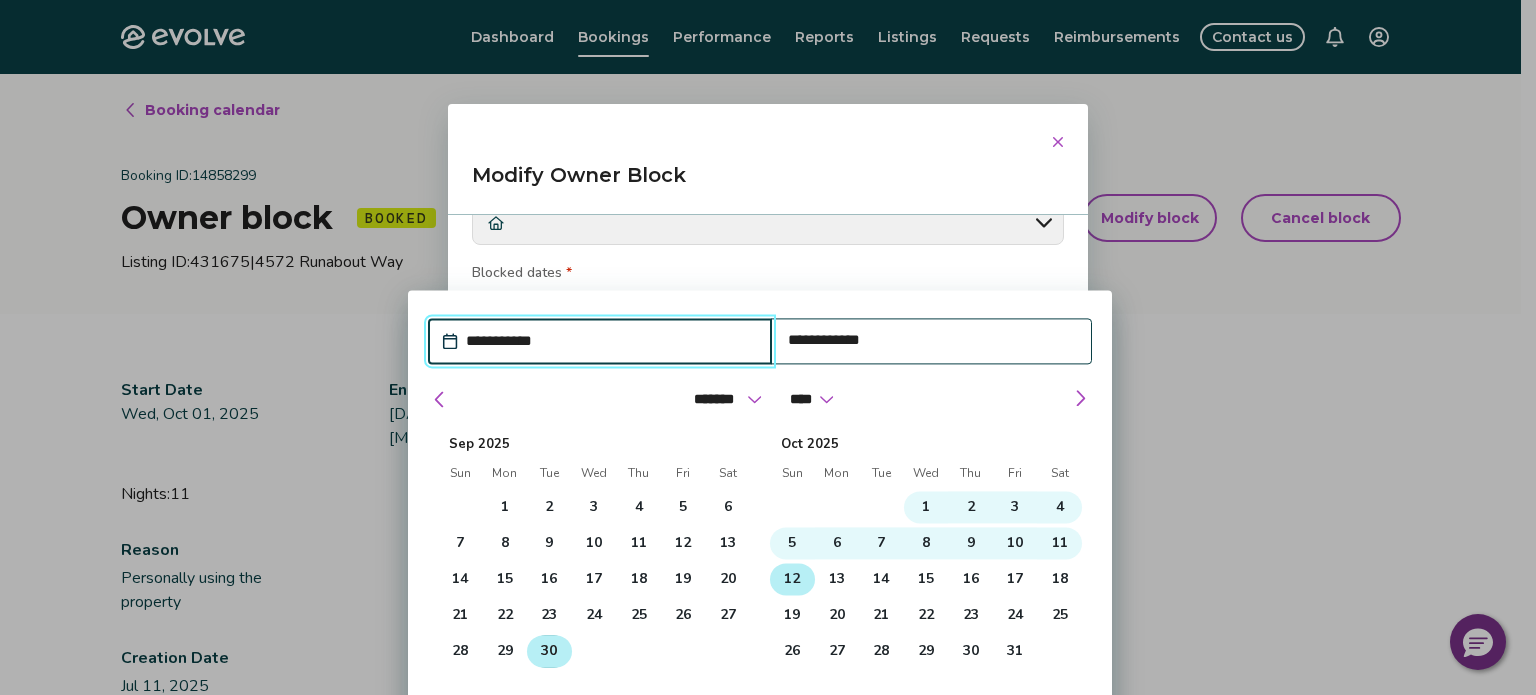 click on "30" at bounding box center (549, 652) 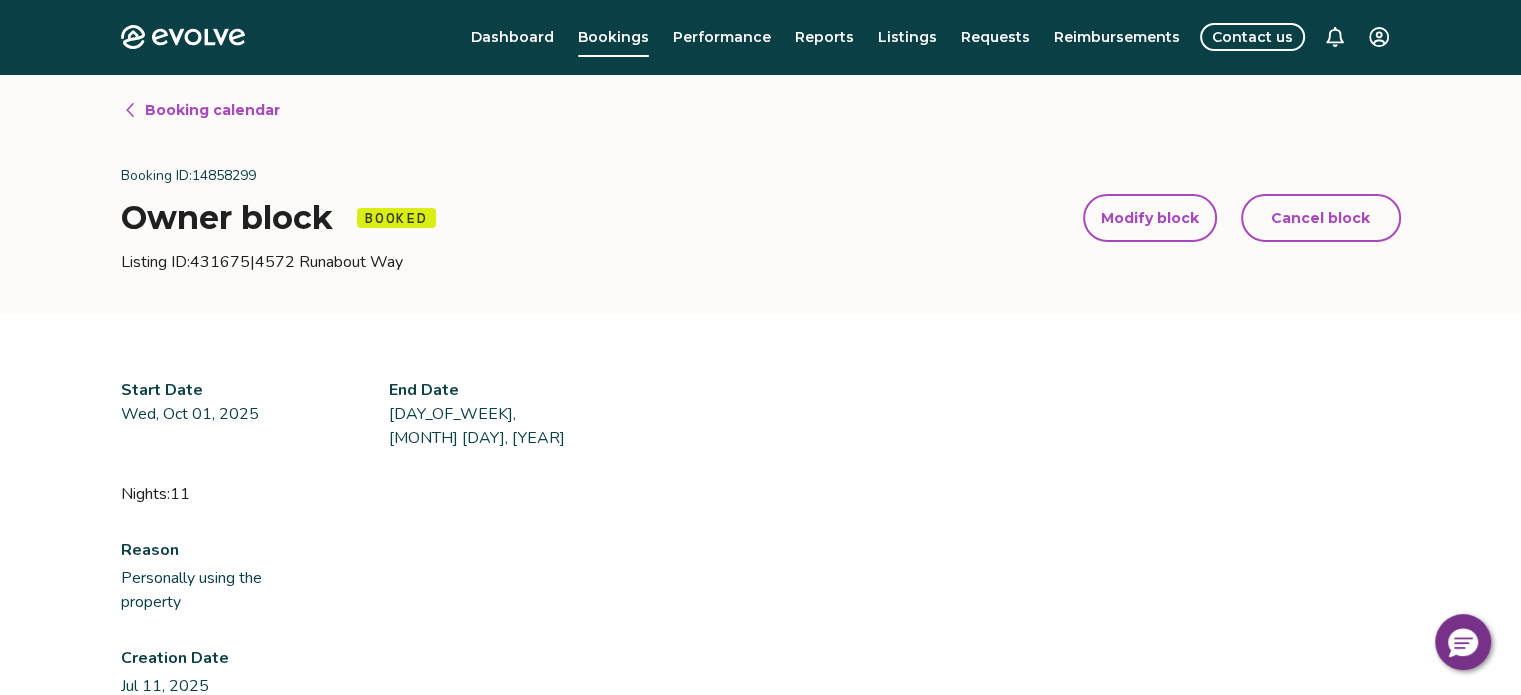 click on "Wed, Oct 01, 2025" at bounding box center (217, 414) 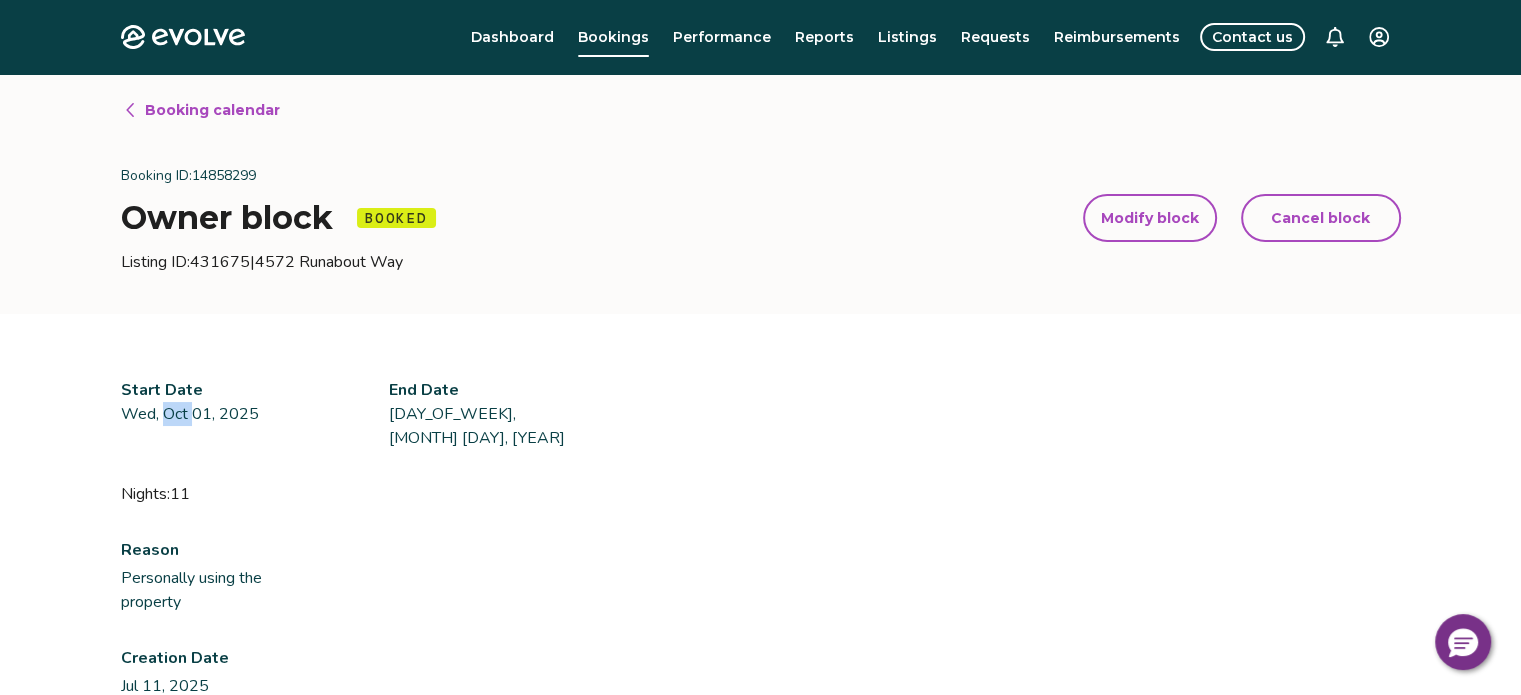 click on "Wed, Oct 01, 2025" at bounding box center [217, 414] 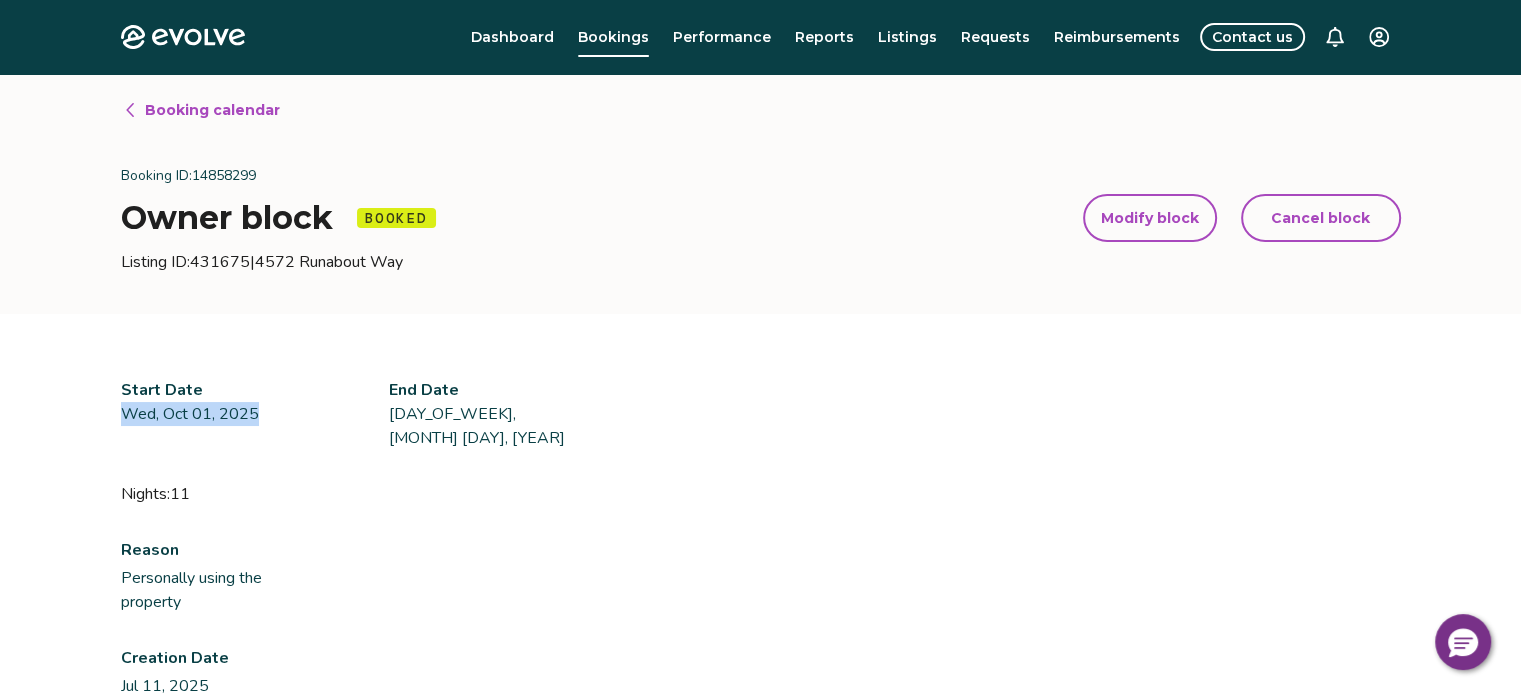 click on "Wed, Oct 01, 2025" at bounding box center (217, 414) 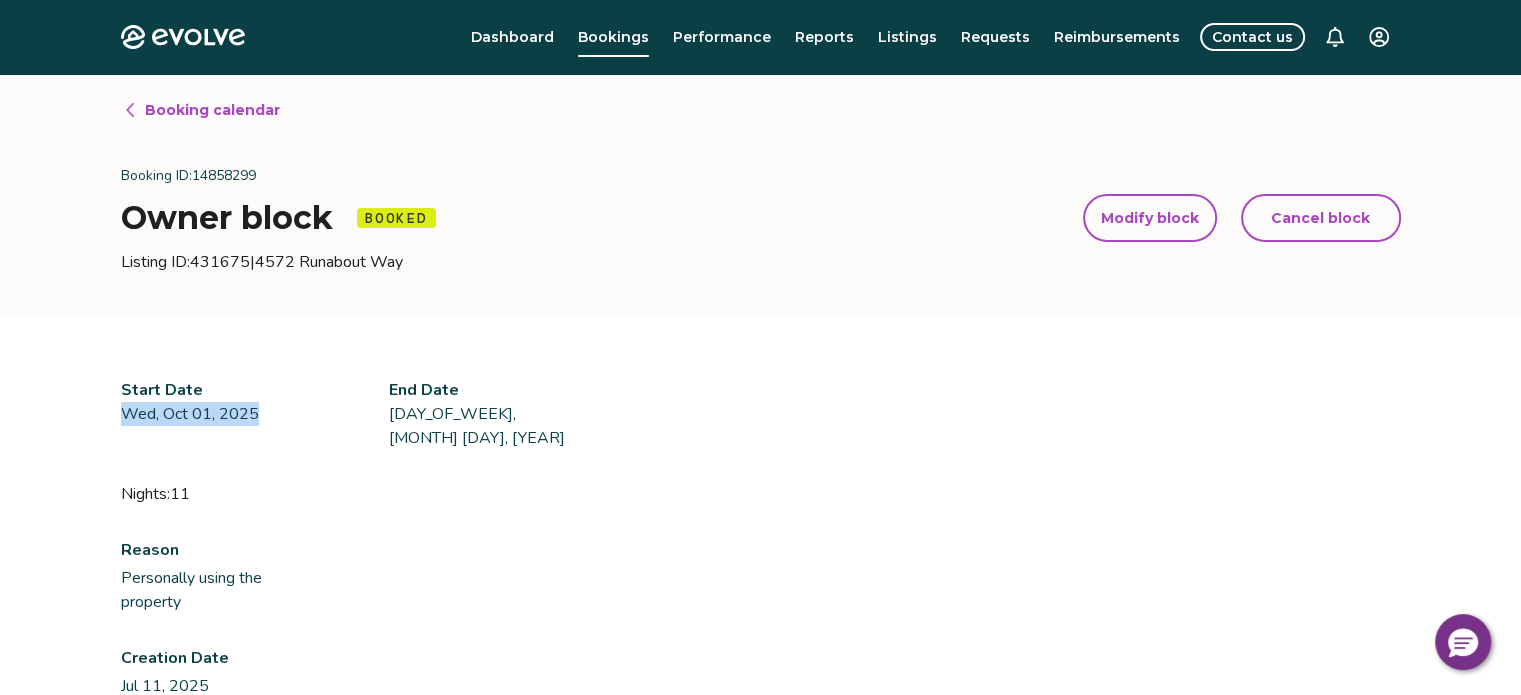 click on "Modify block" at bounding box center (1150, 218) 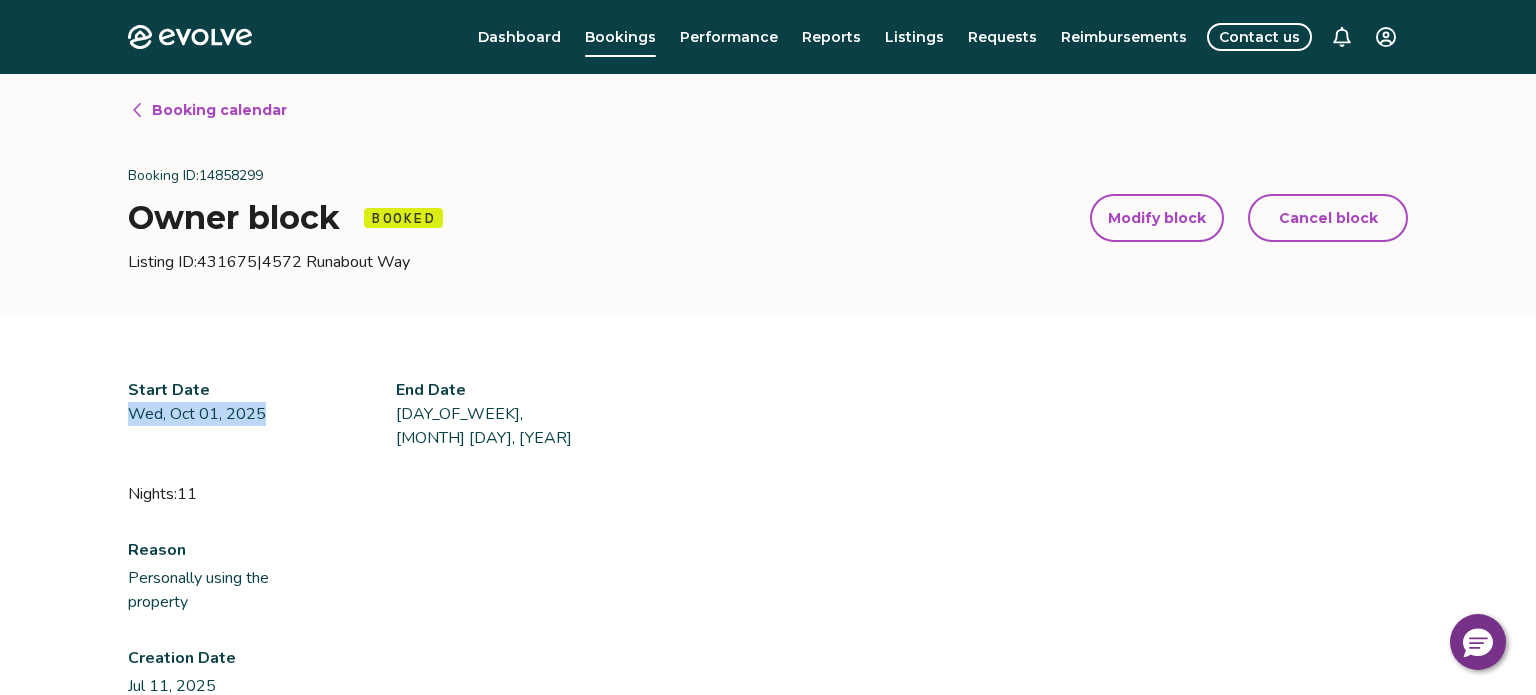 select on "**********" 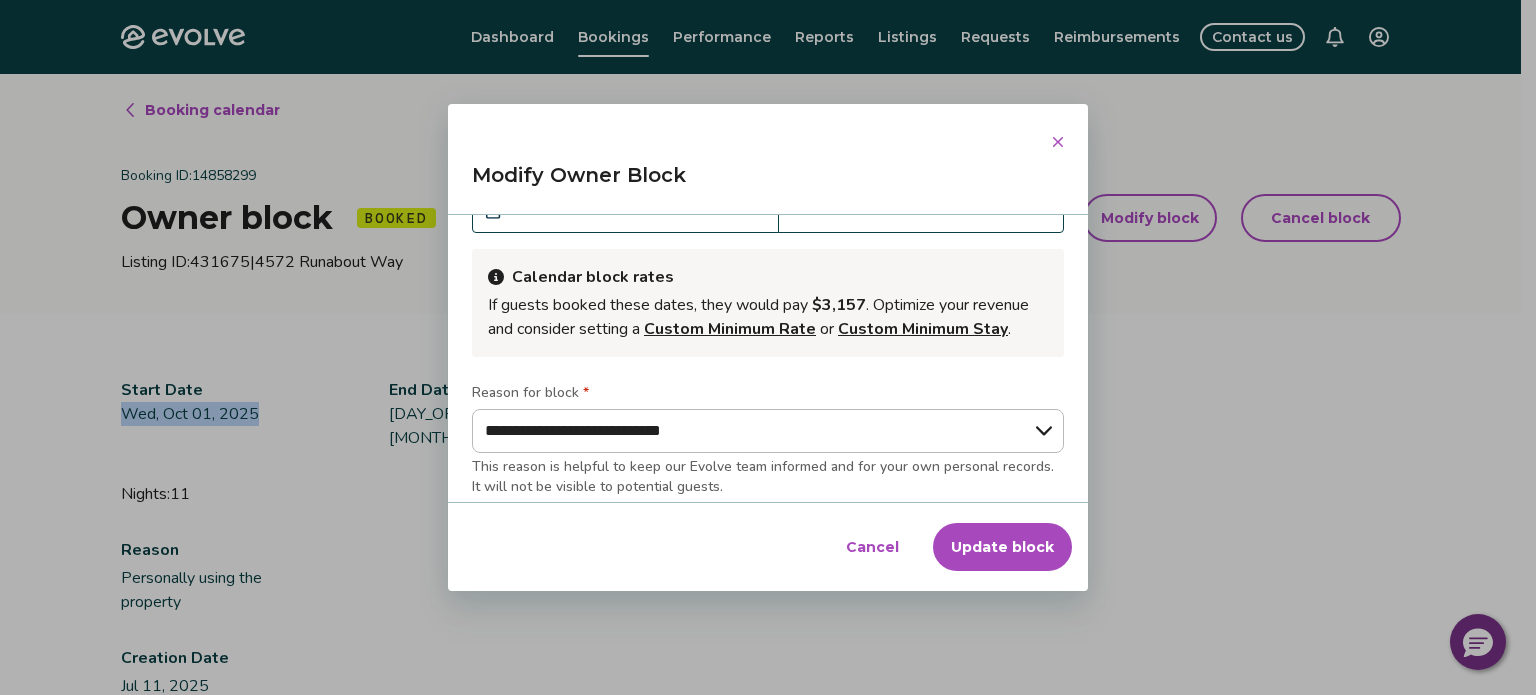 scroll, scrollTop: 69, scrollLeft: 0, axis: vertical 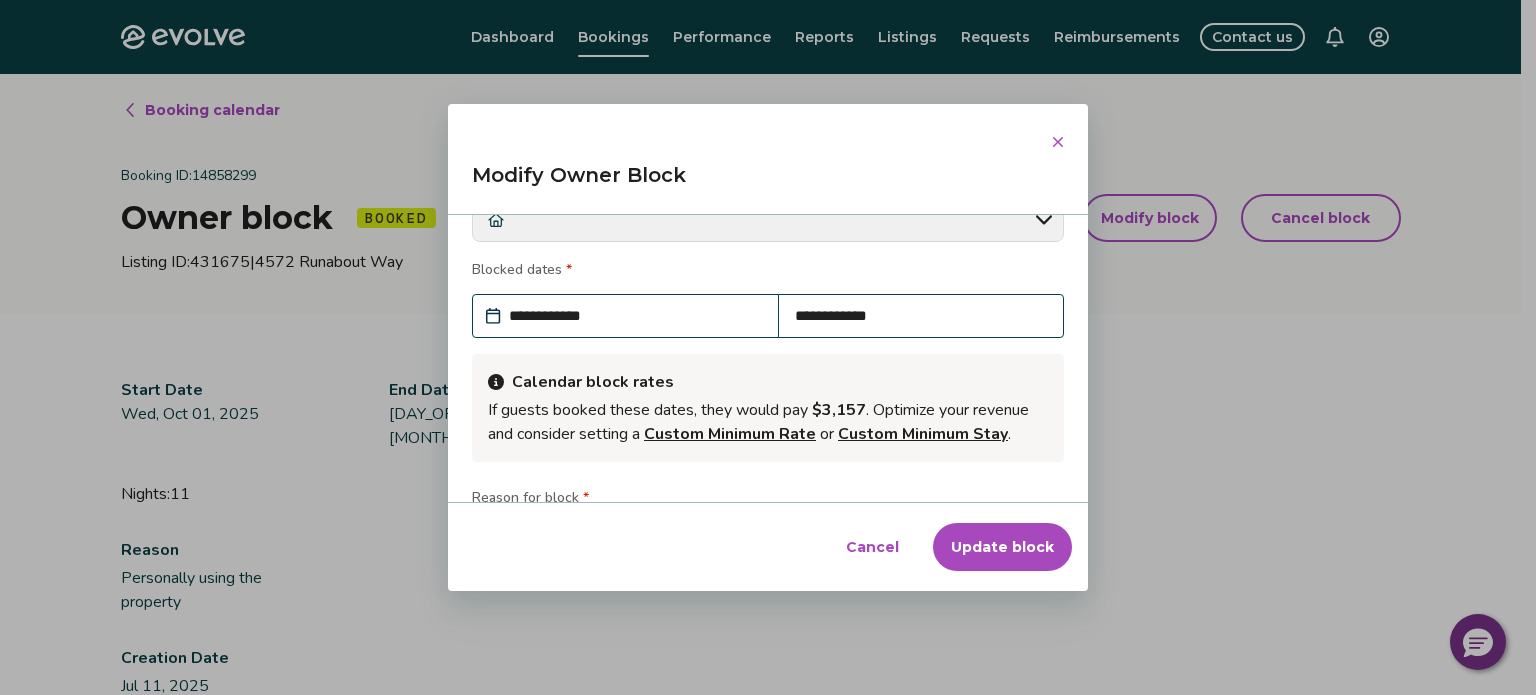 click on "**********" at bounding box center [635, 316] 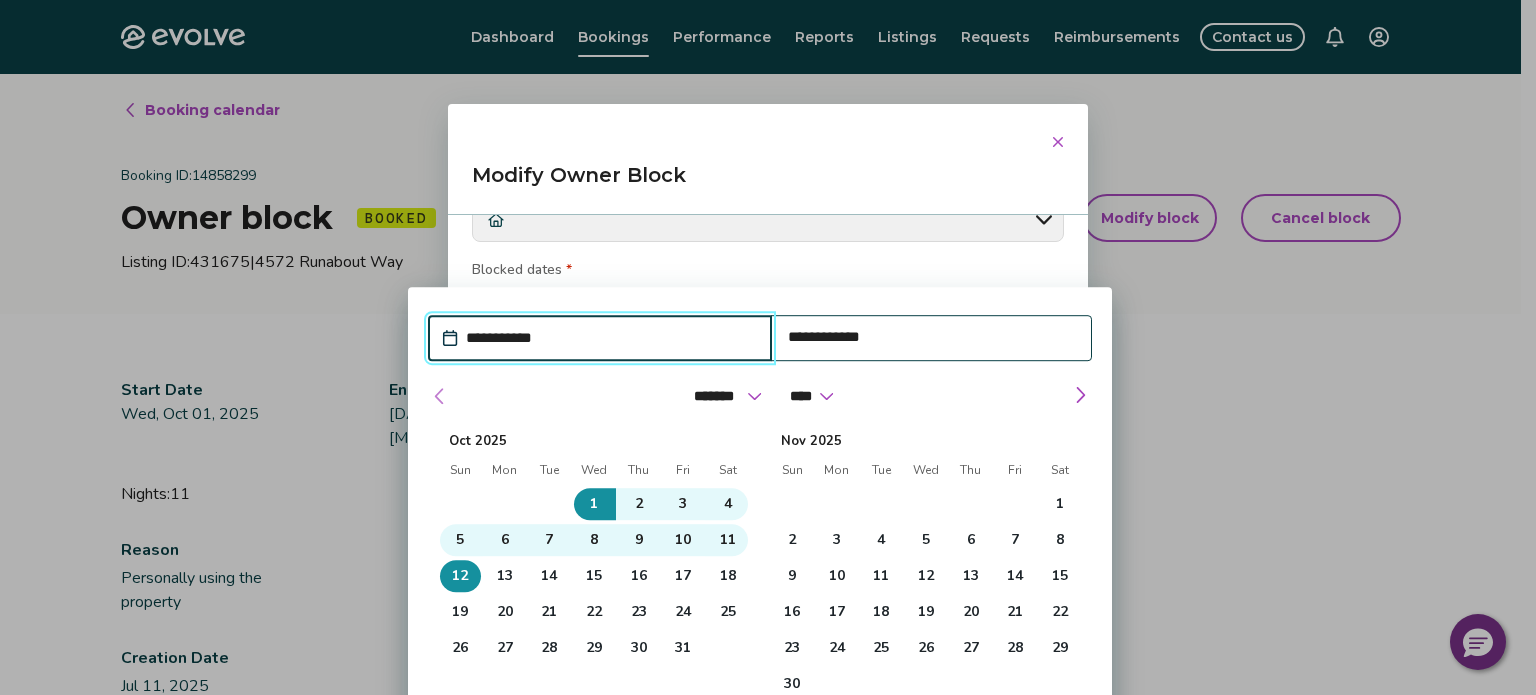 click at bounding box center (440, 396) 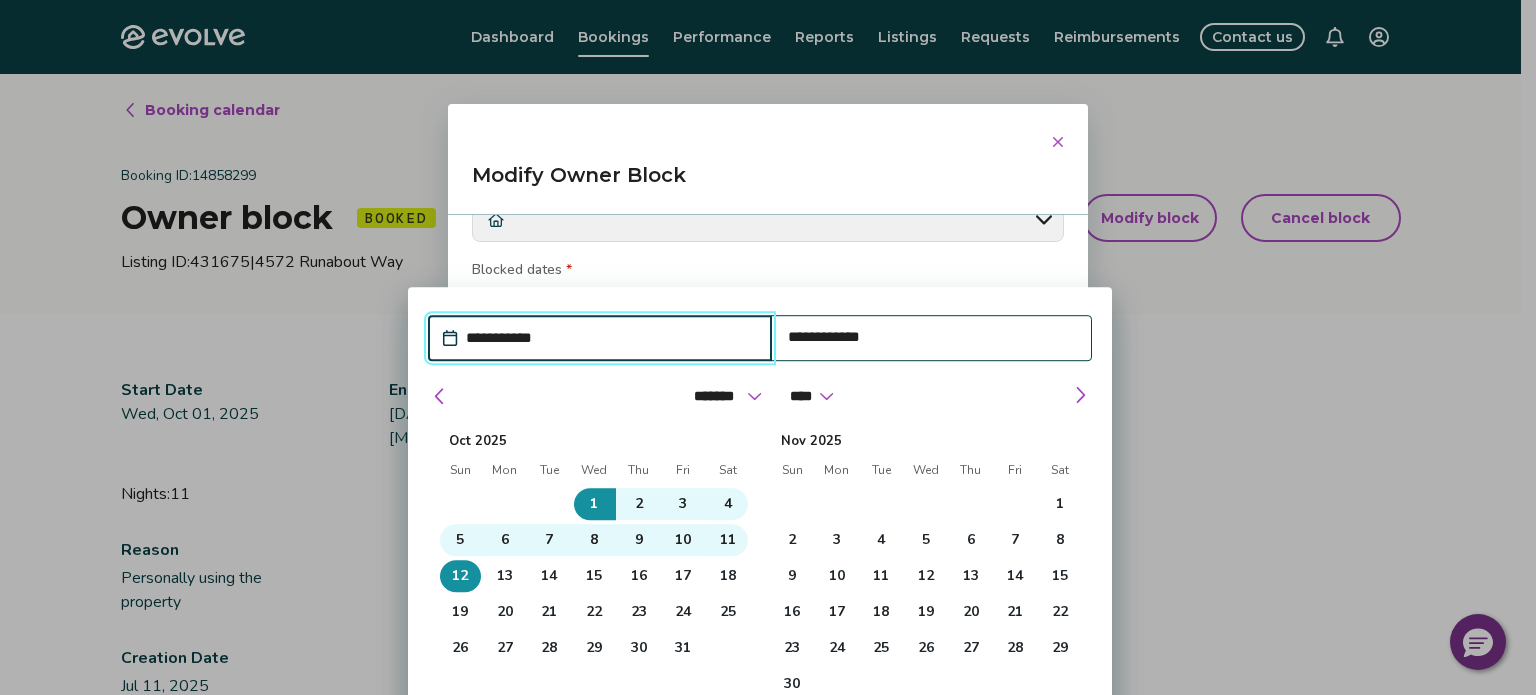 select on "*" 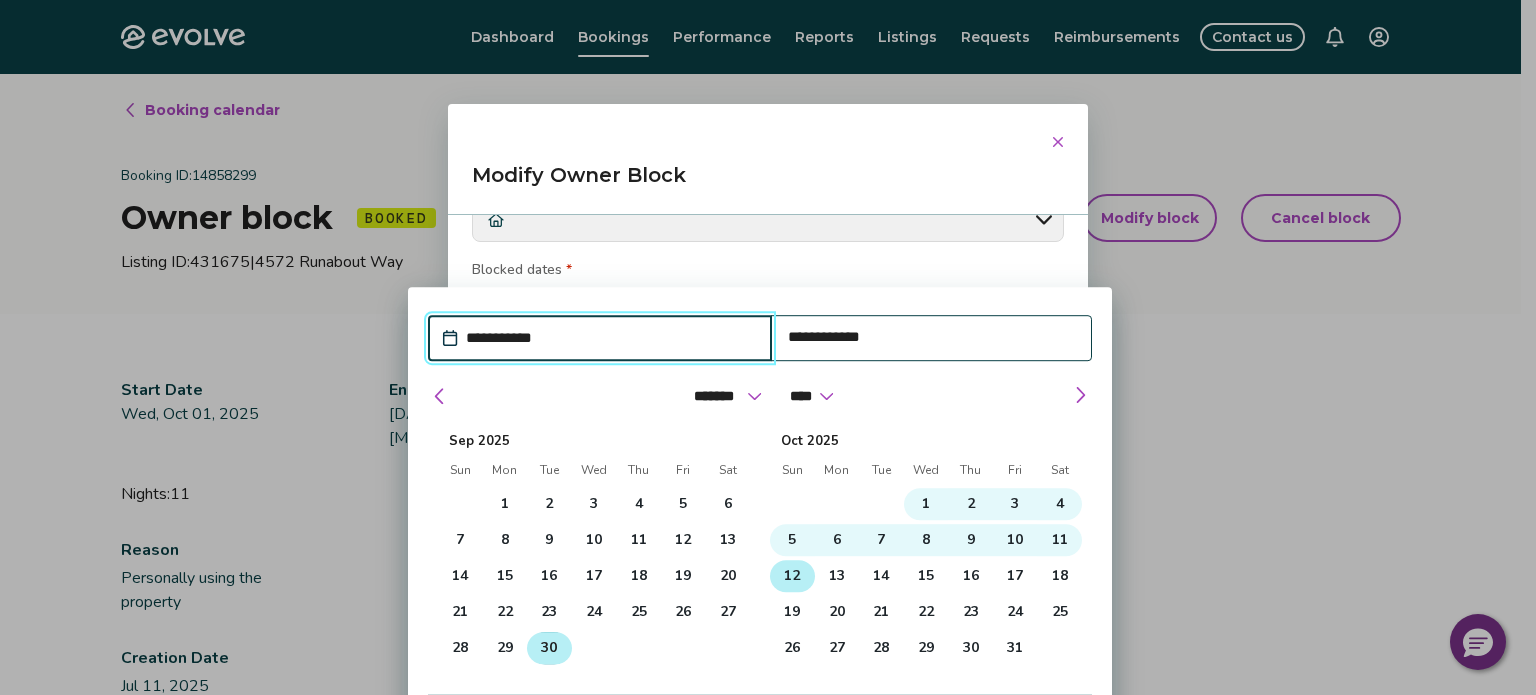 click on "30" at bounding box center [549, 648] 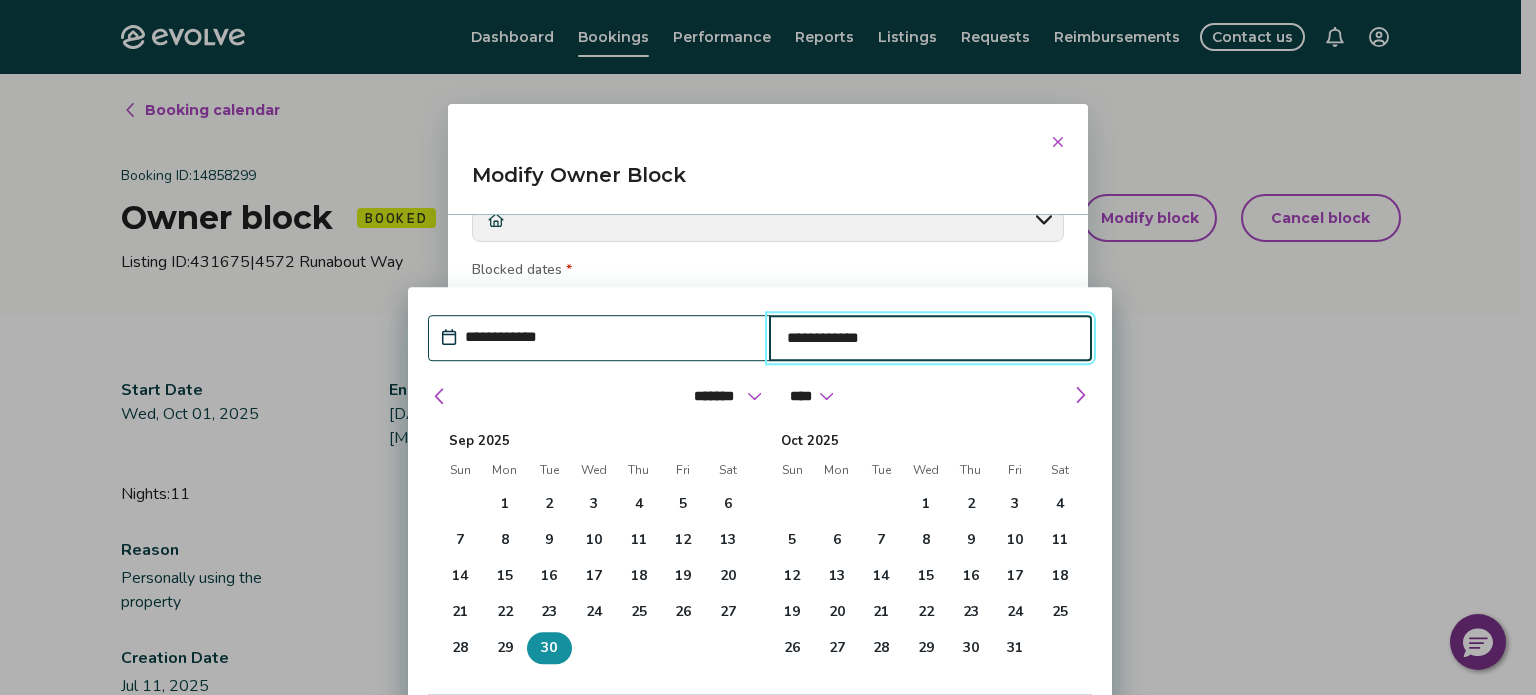 click on "30" at bounding box center (549, 648) 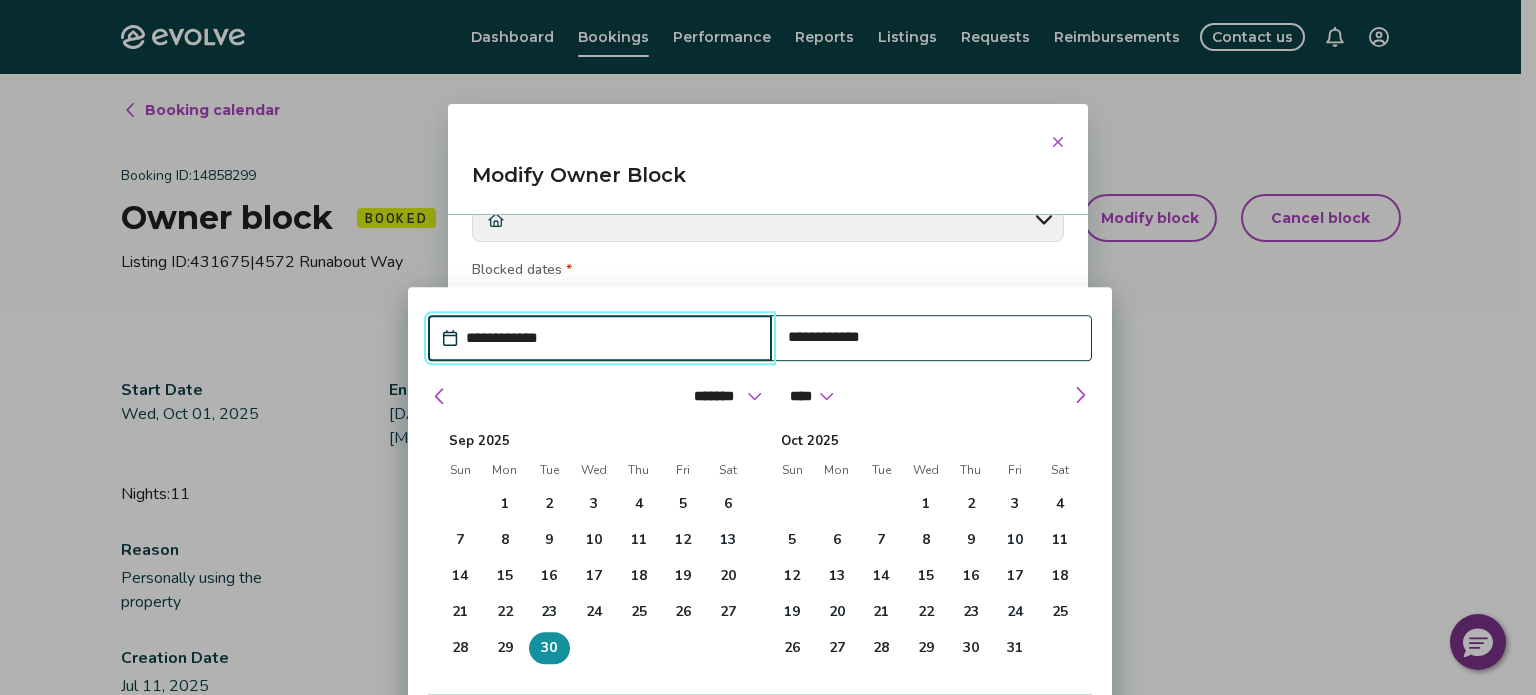type on "*" 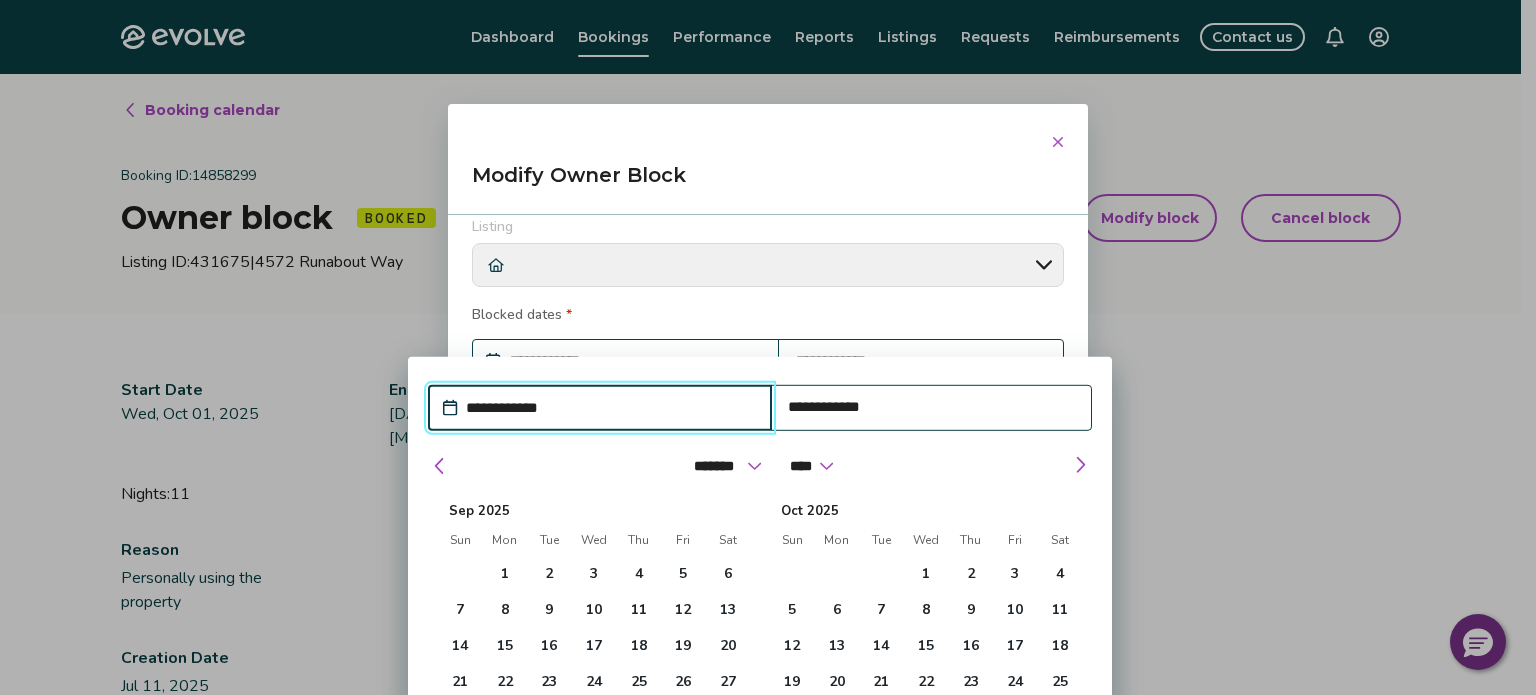 scroll, scrollTop: 0, scrollLeft: 0, axis: both 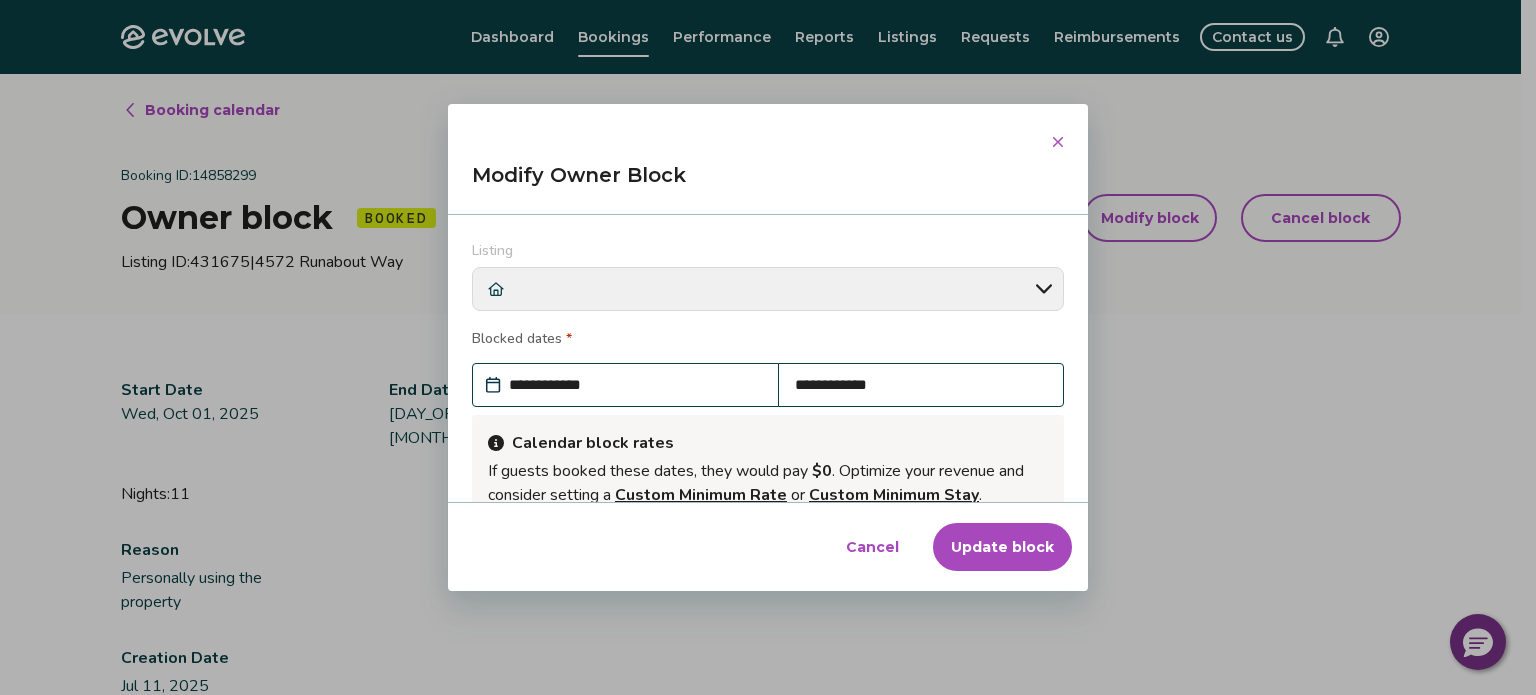 click on "**********" at bounding box center (921, 385) 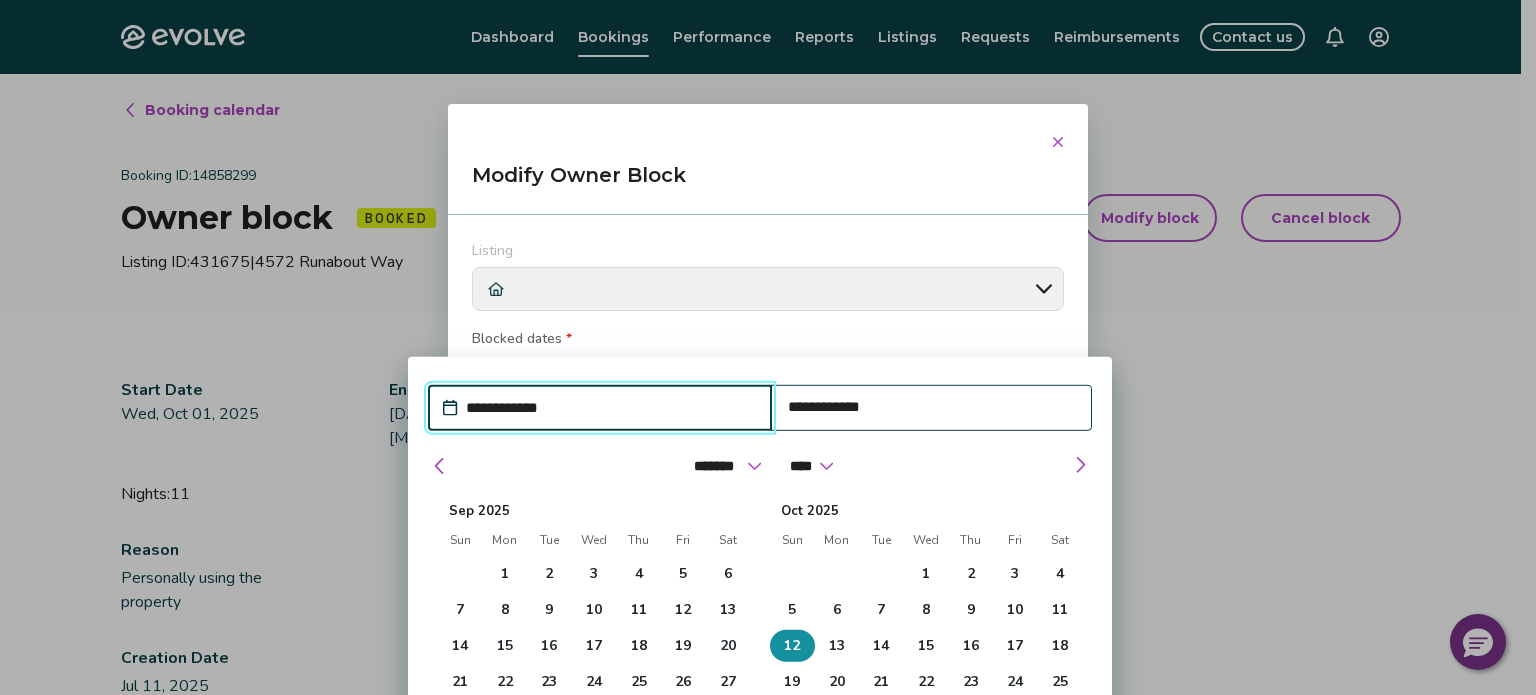 click on "12" at bounding box center [792, 646] 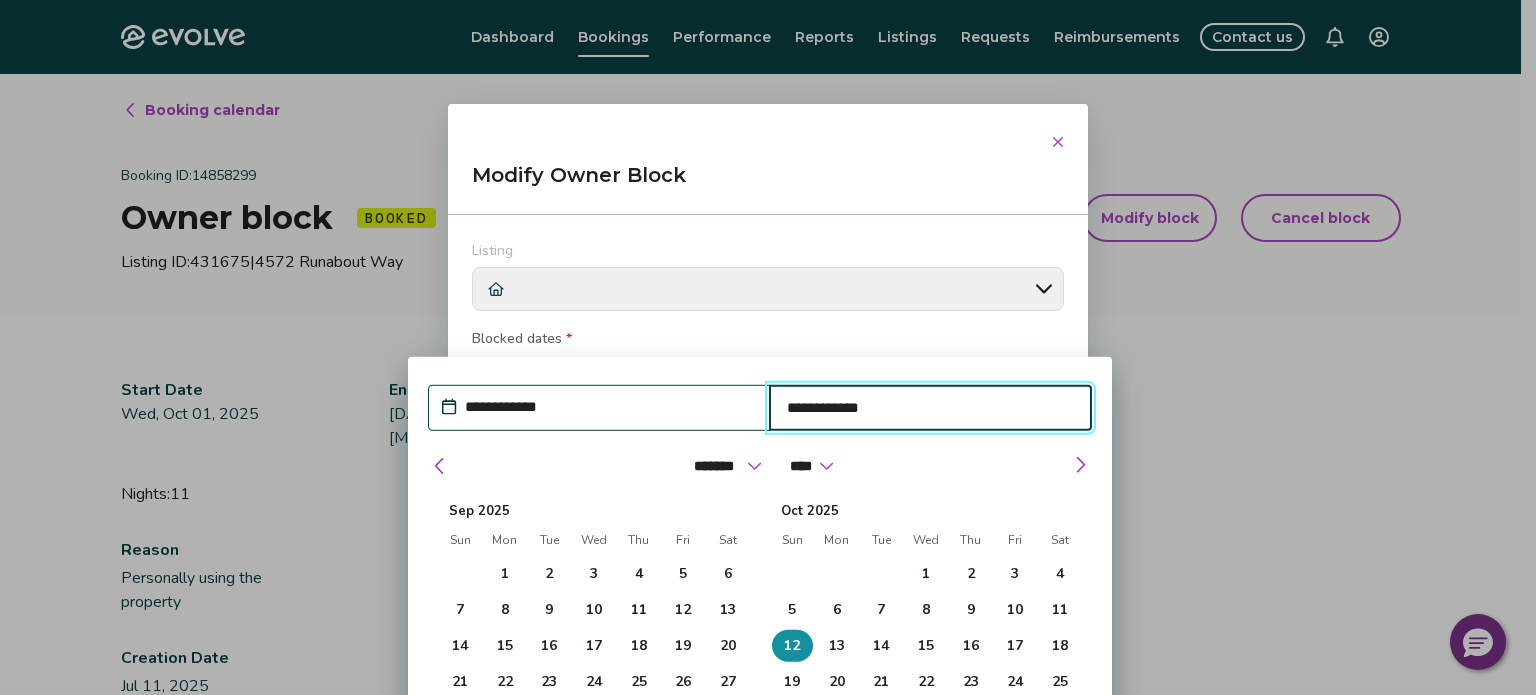 type on "*" 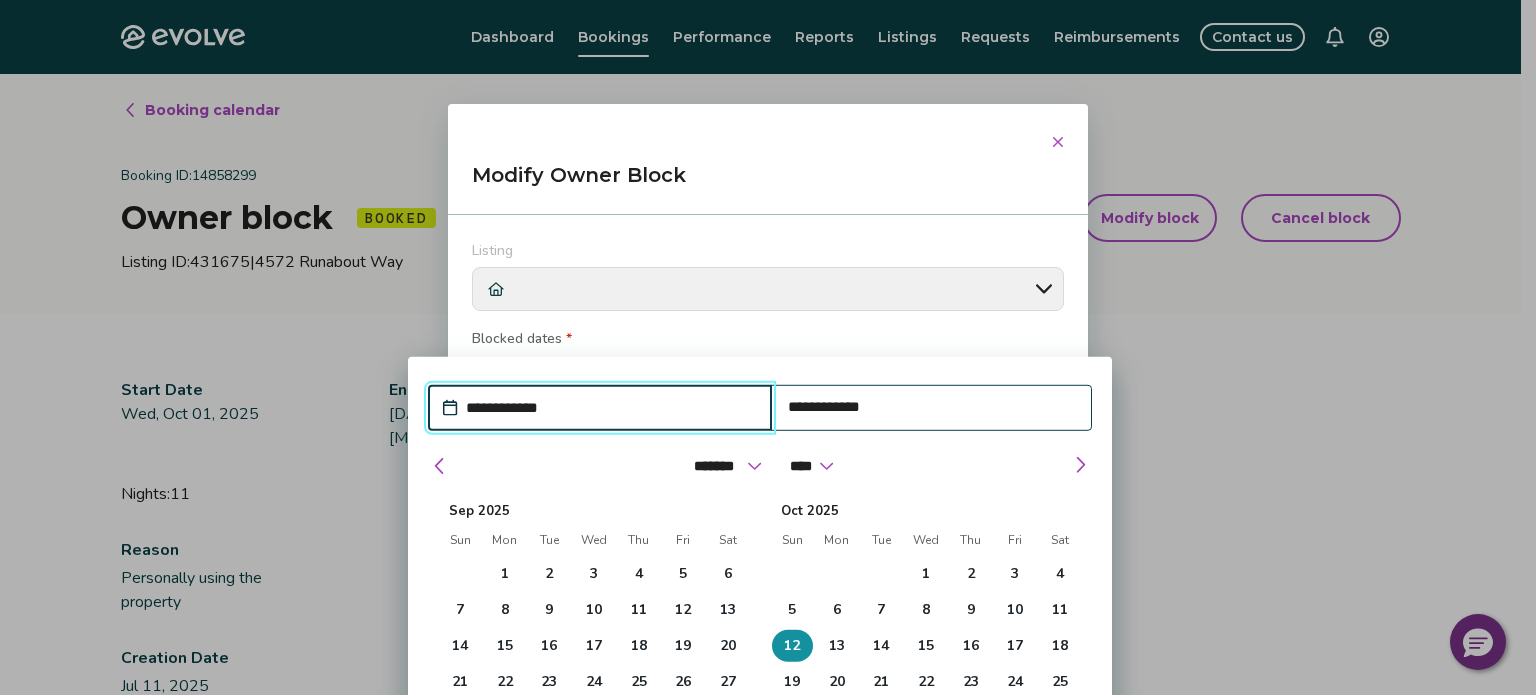 click on "**********" at bounding box center (610, 408) 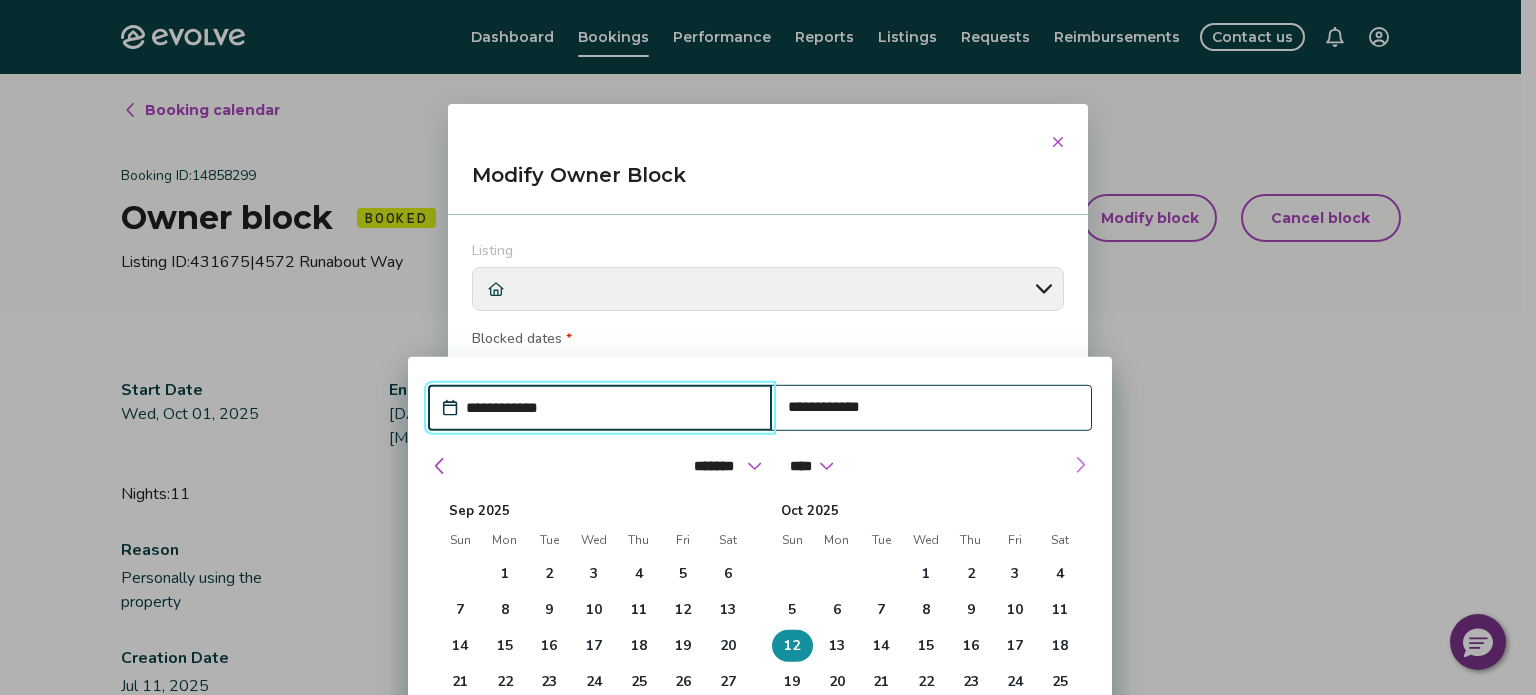 click at bounding box center [1080, 465] 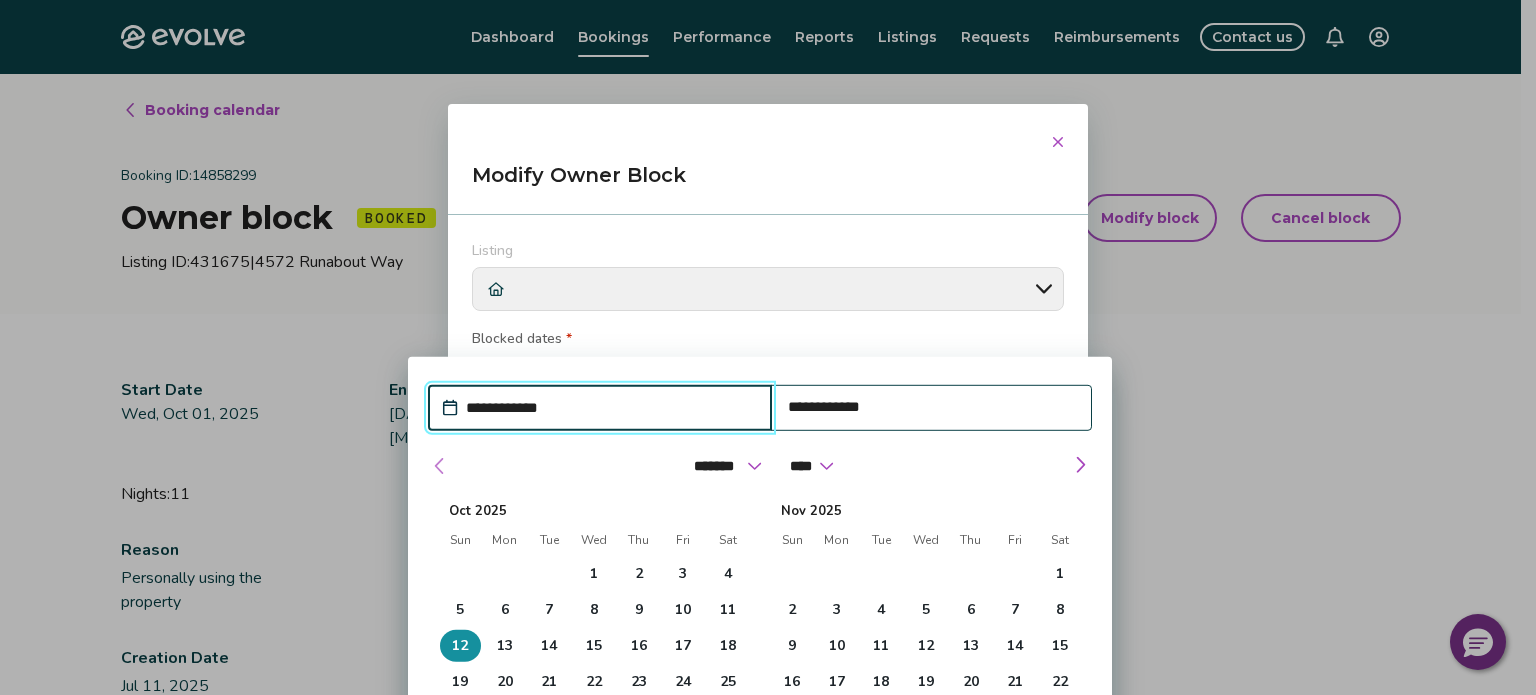 click at bounding box center [440, 466] 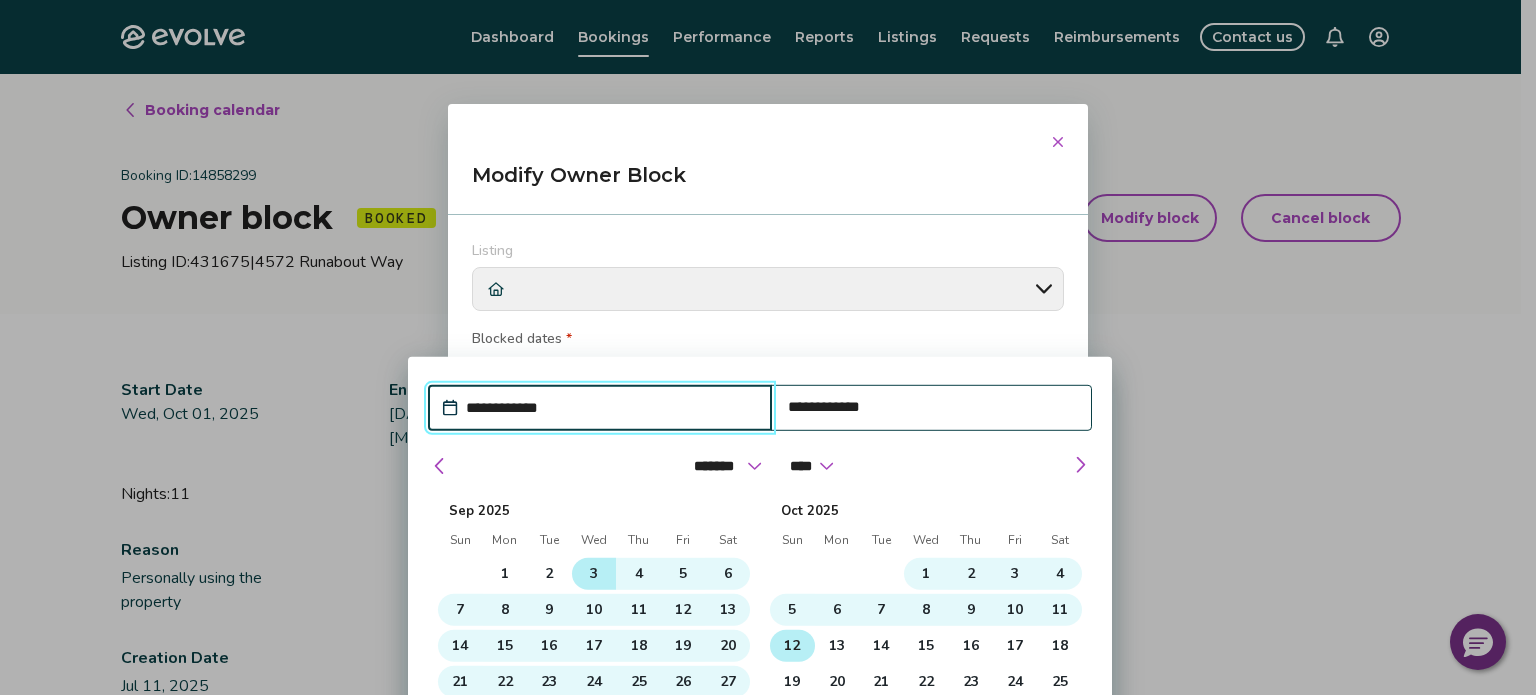 click on "10" at bounding box center [594, 610] 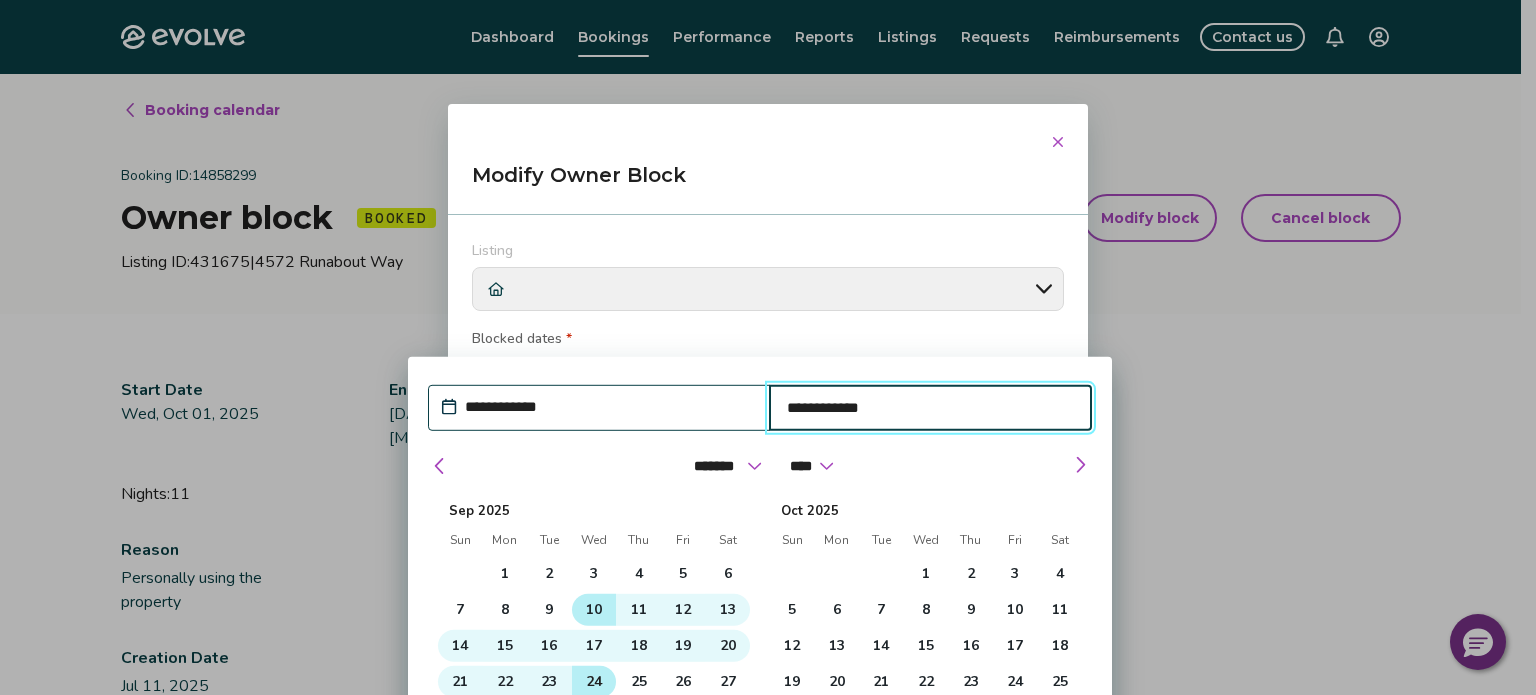 drag, startPoint x: 596, startPoint y: 670, endPoint x: 602, endPoint y: 679, distance: 10.816654 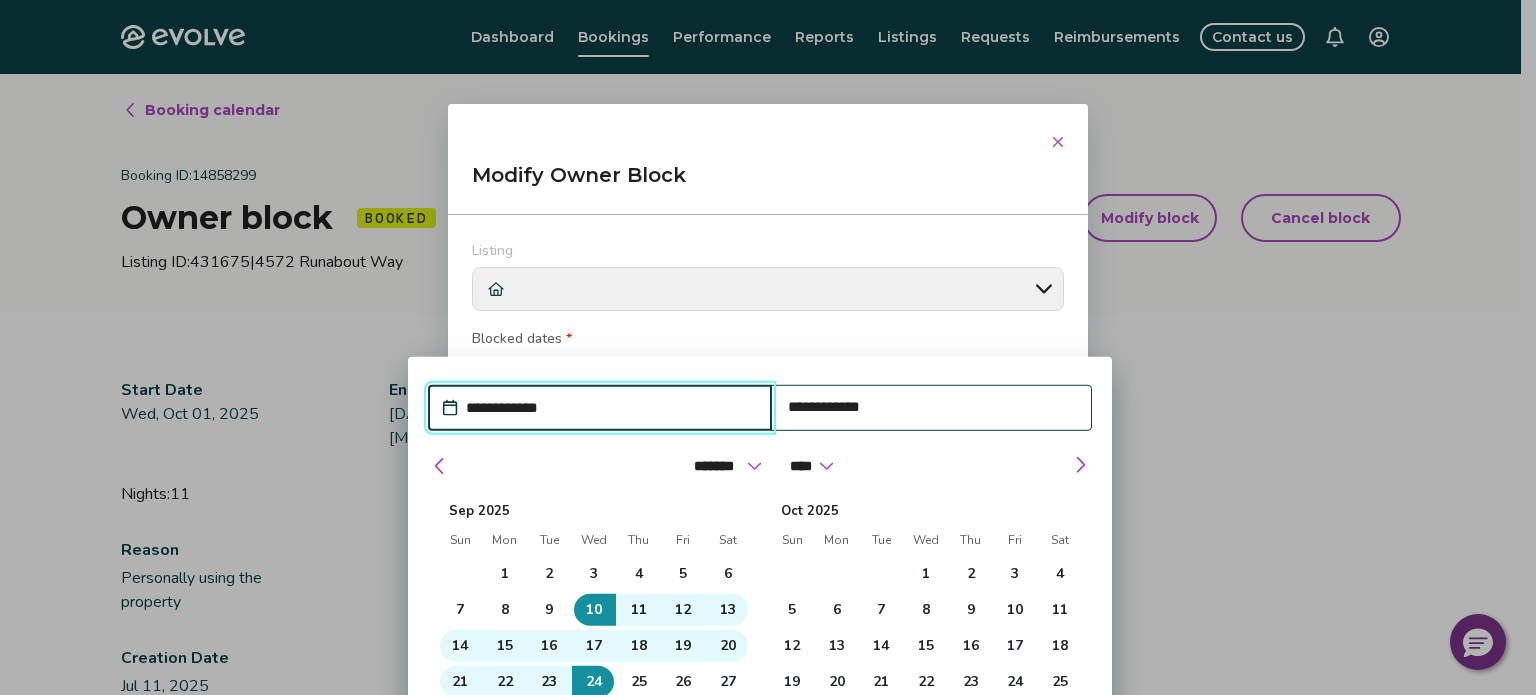click on "**********" at bounding box center [610, 408] 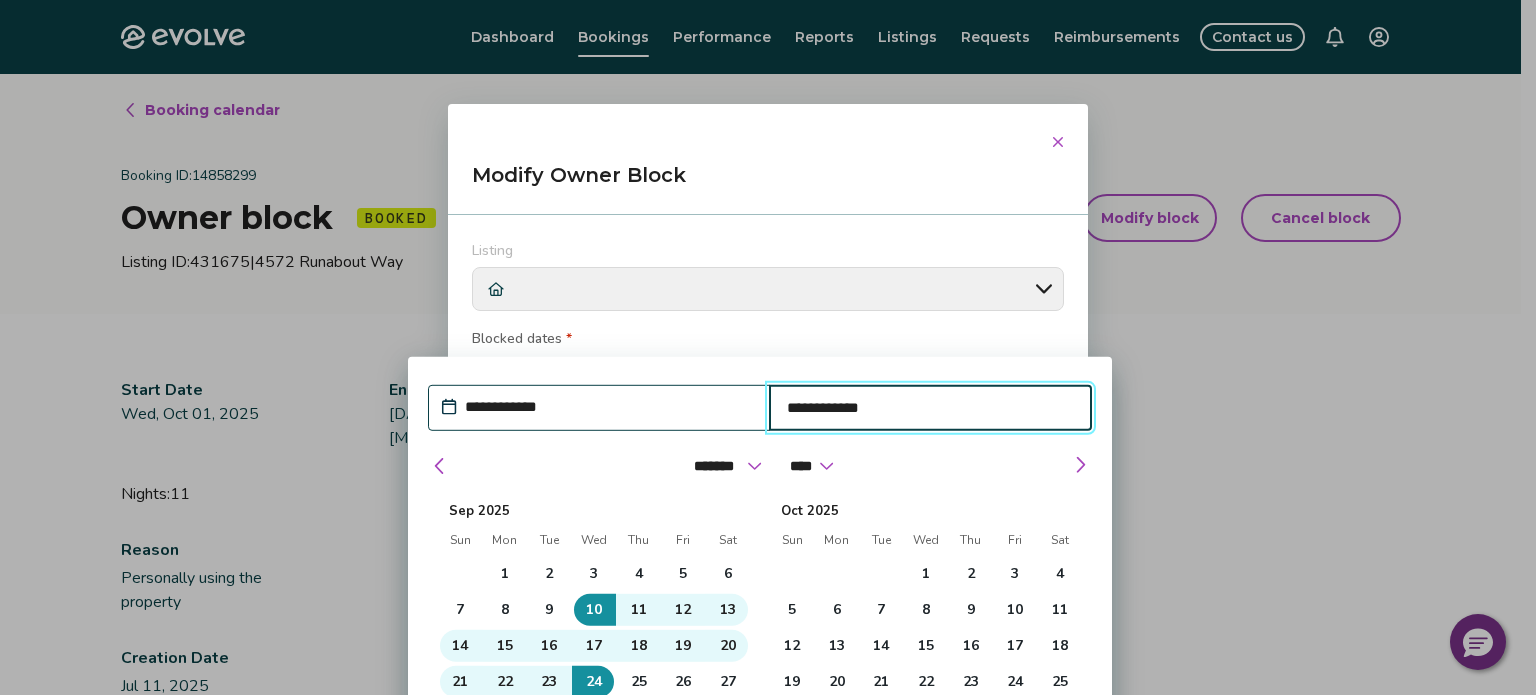 click on "**********" at bounding box center (931, 408) 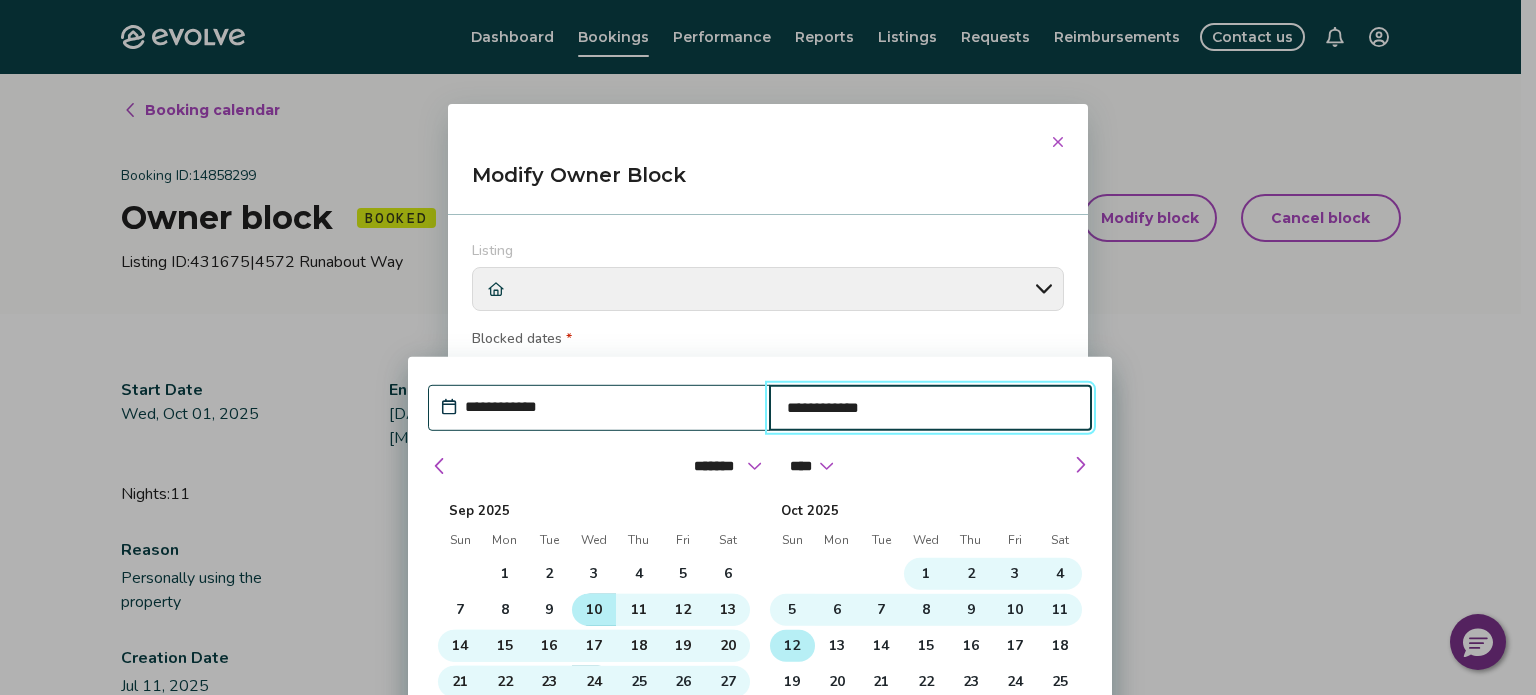 click on "12" at bounding box center (792, 646) 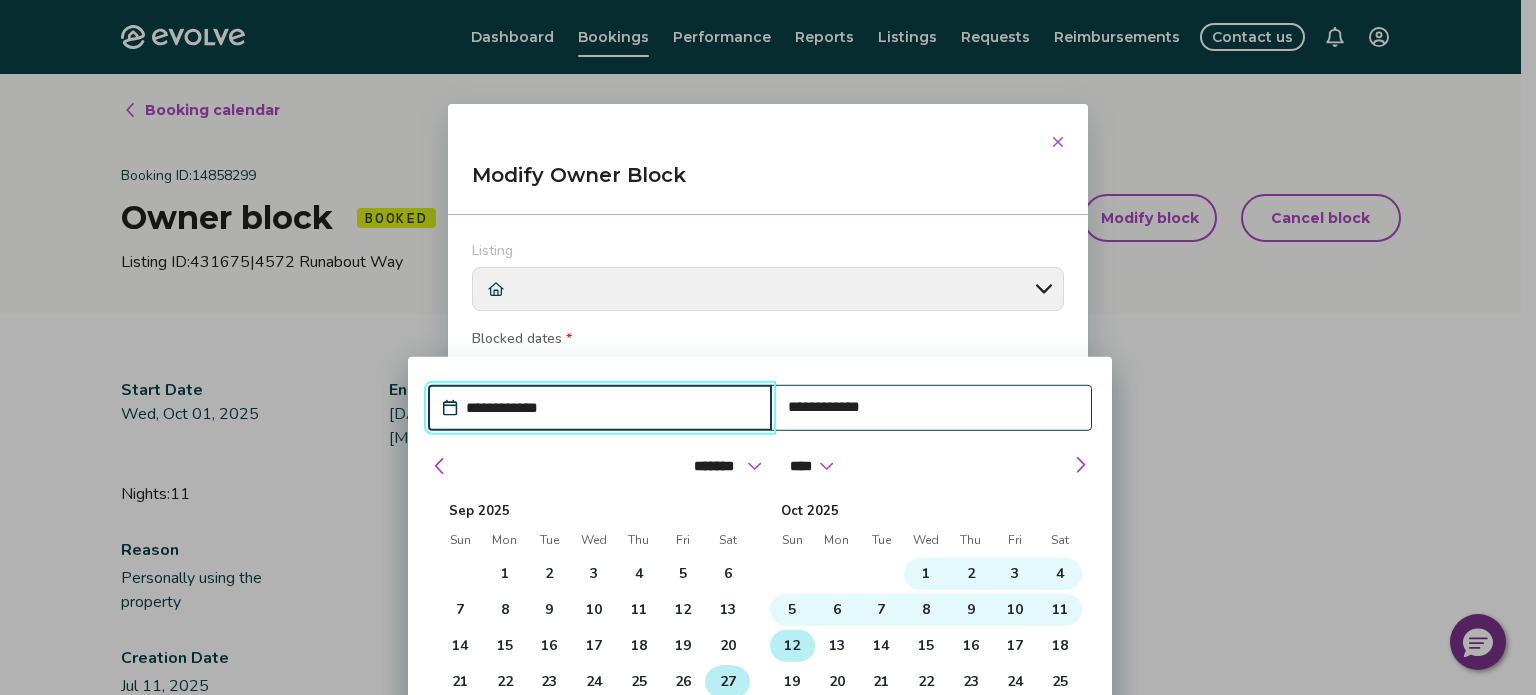 click on "27" at bounding box center (727, 682) 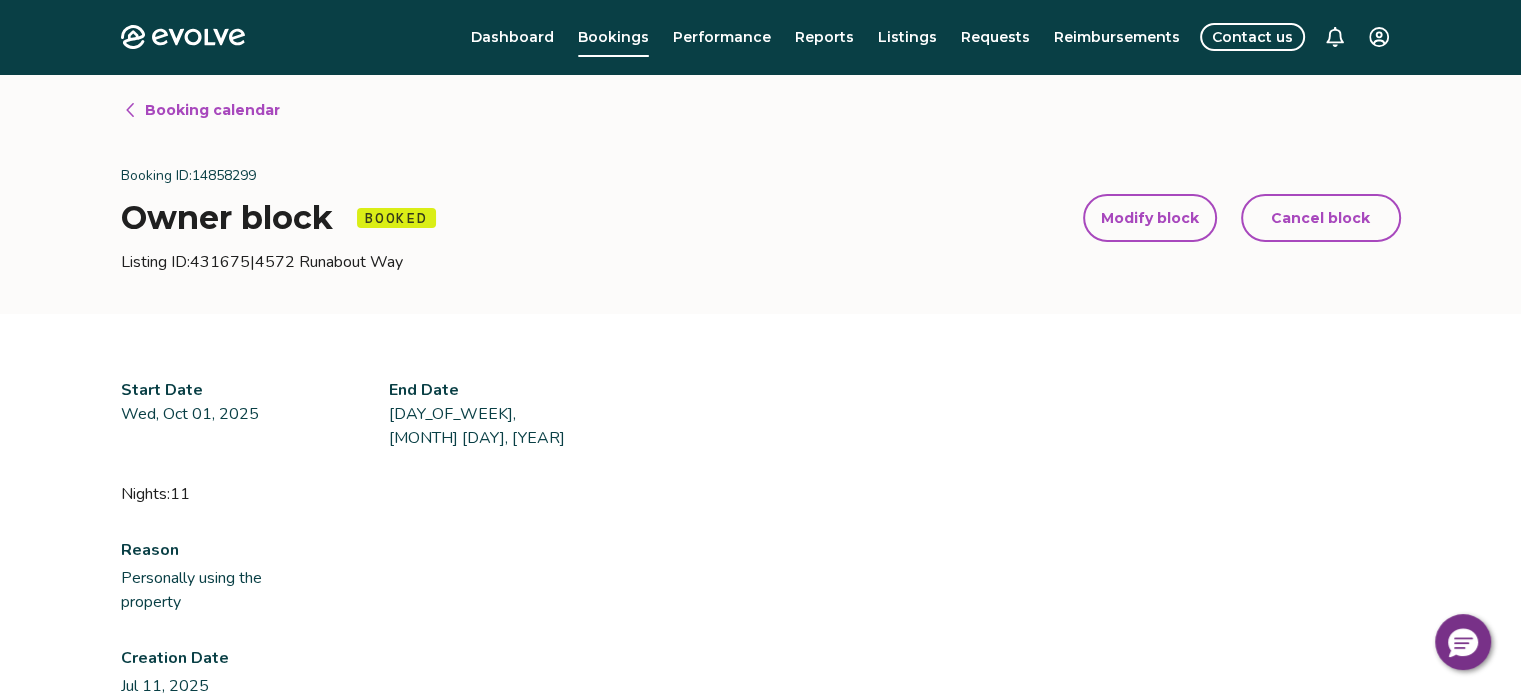 drag, startPoint x: 1187, startPoint y: 527, endPoint x: 1186, endPoint y: 542, distance: 15.033297 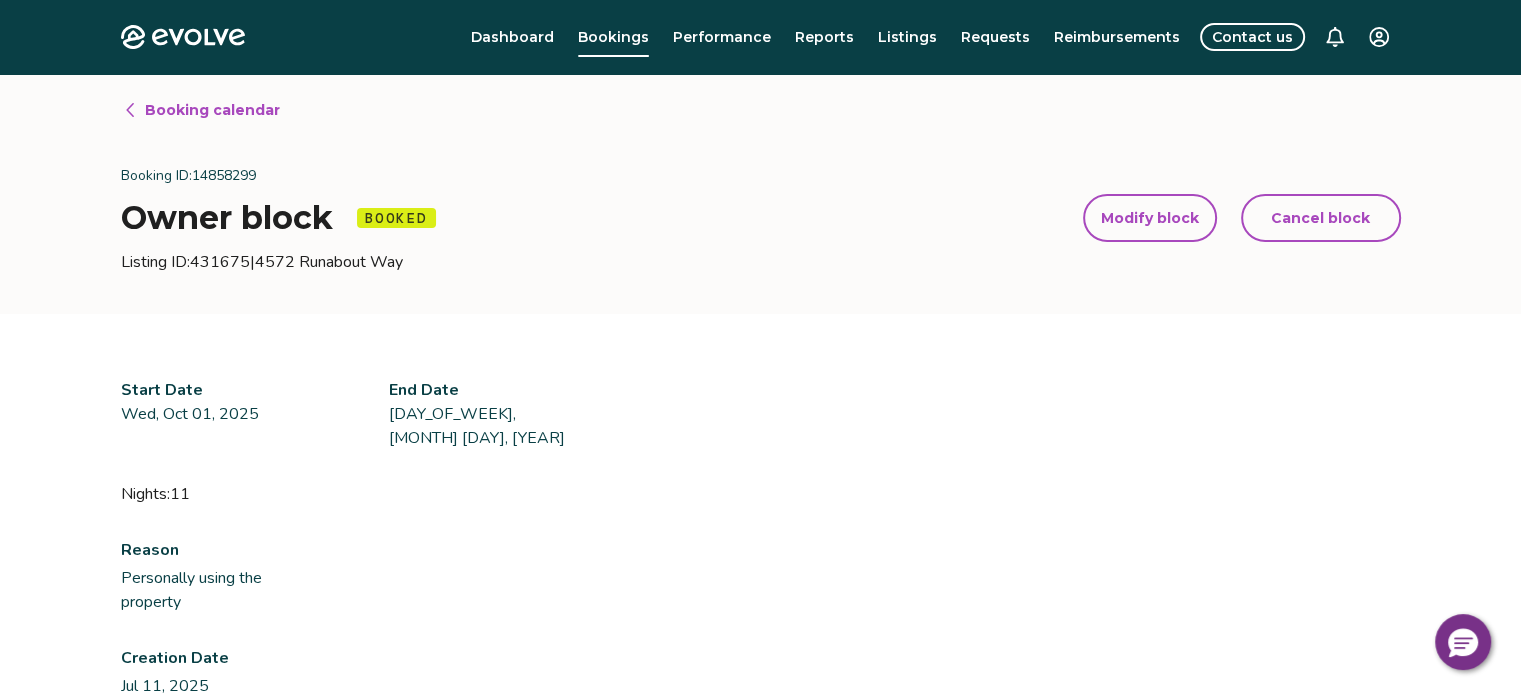 click on "Wed, Oct 01, 2025" at bounding box center (217, 414) 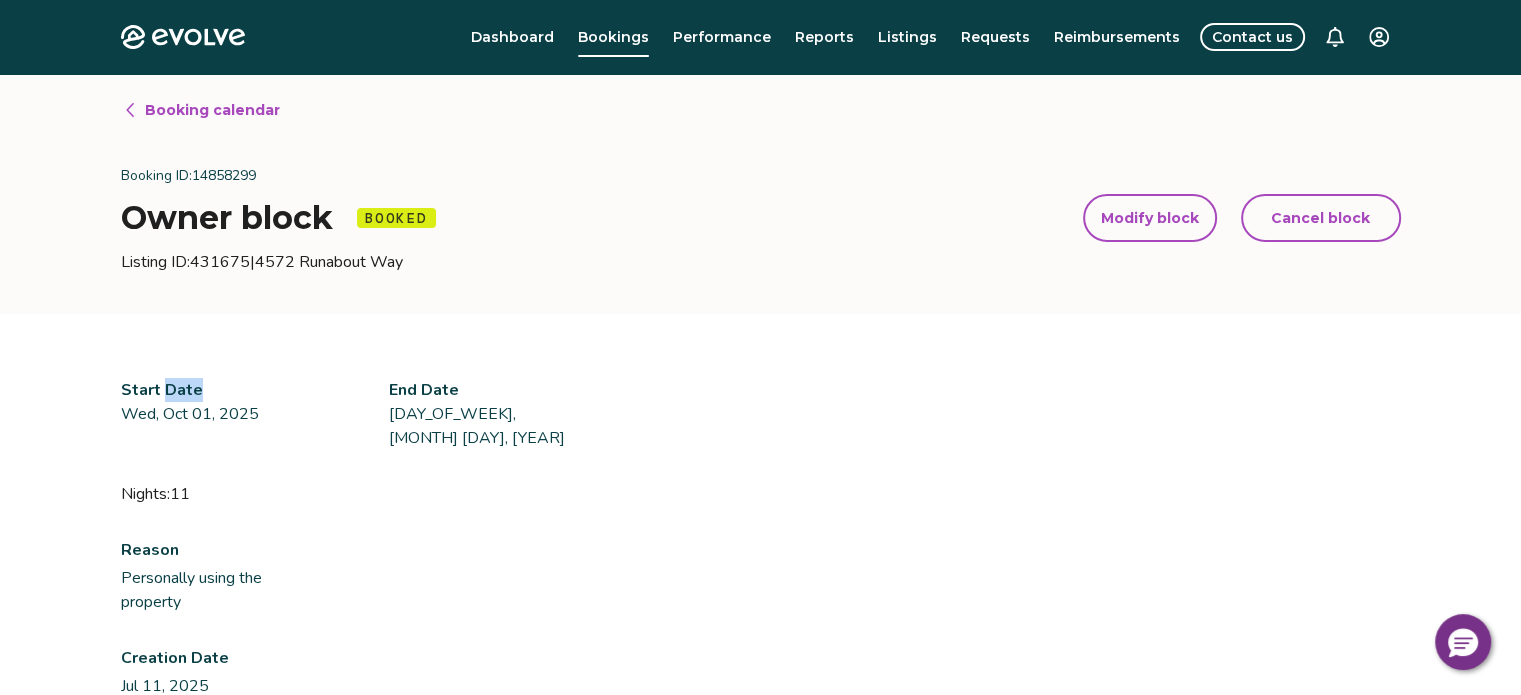 click on "Start Date" at bounding box center [162, 390] 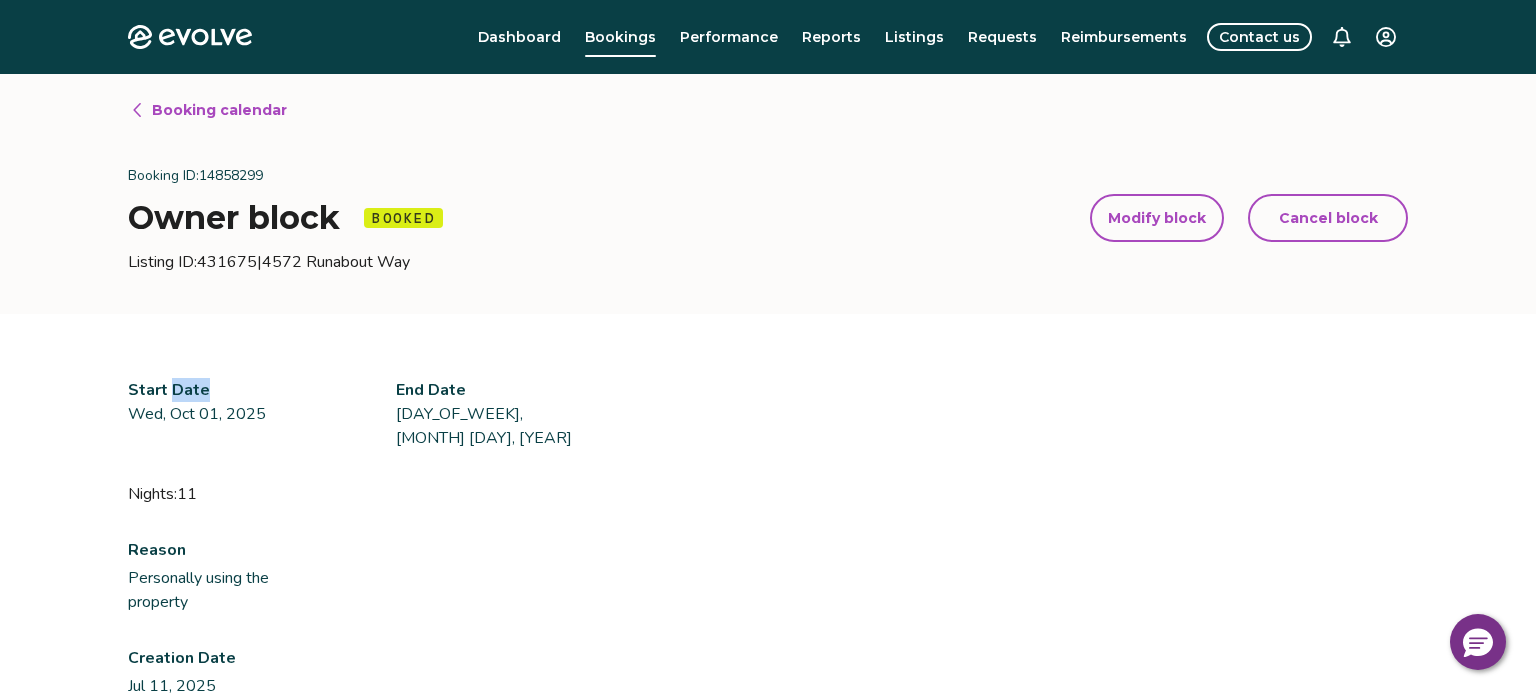 select on "**********" 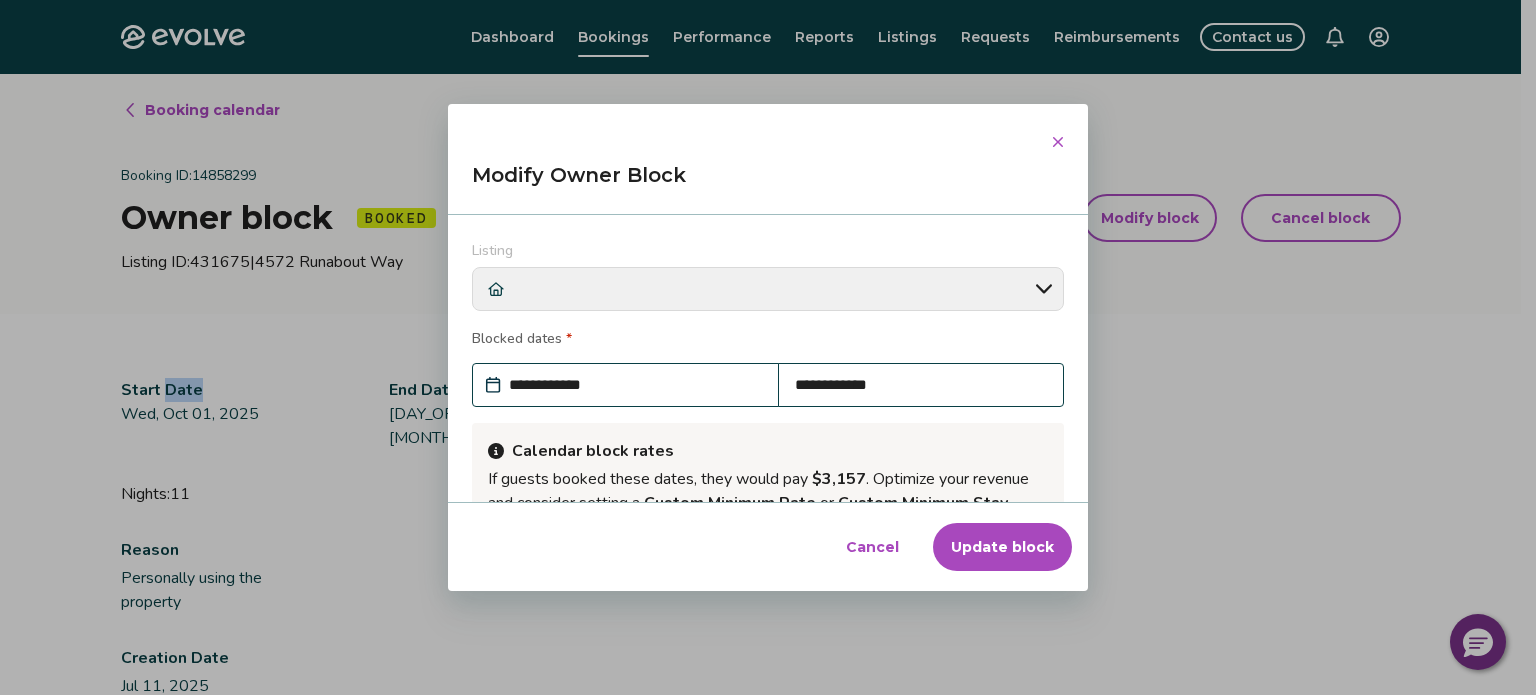 scroll, scrollTop: 269, scrollLeft: 0, axis: vertical 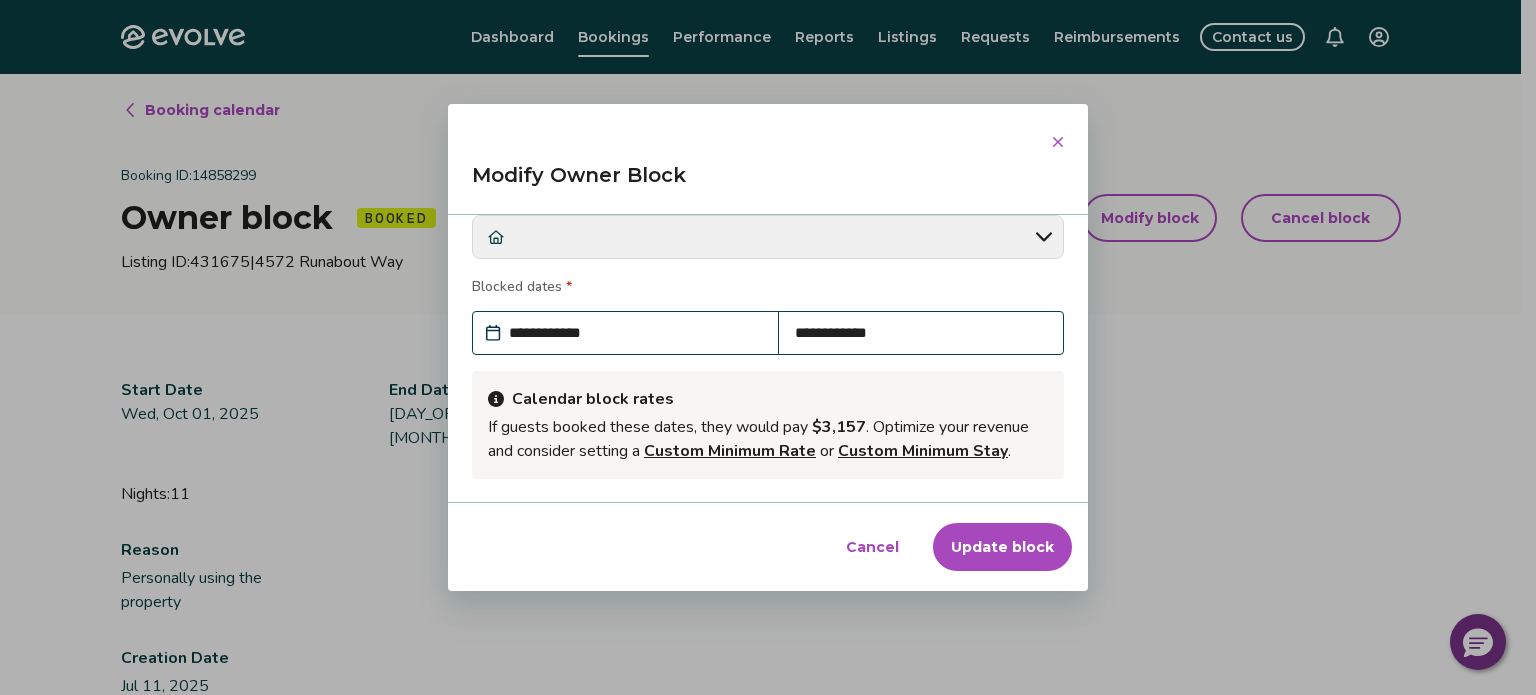 click on "**********" at bounding box center (635, 333) 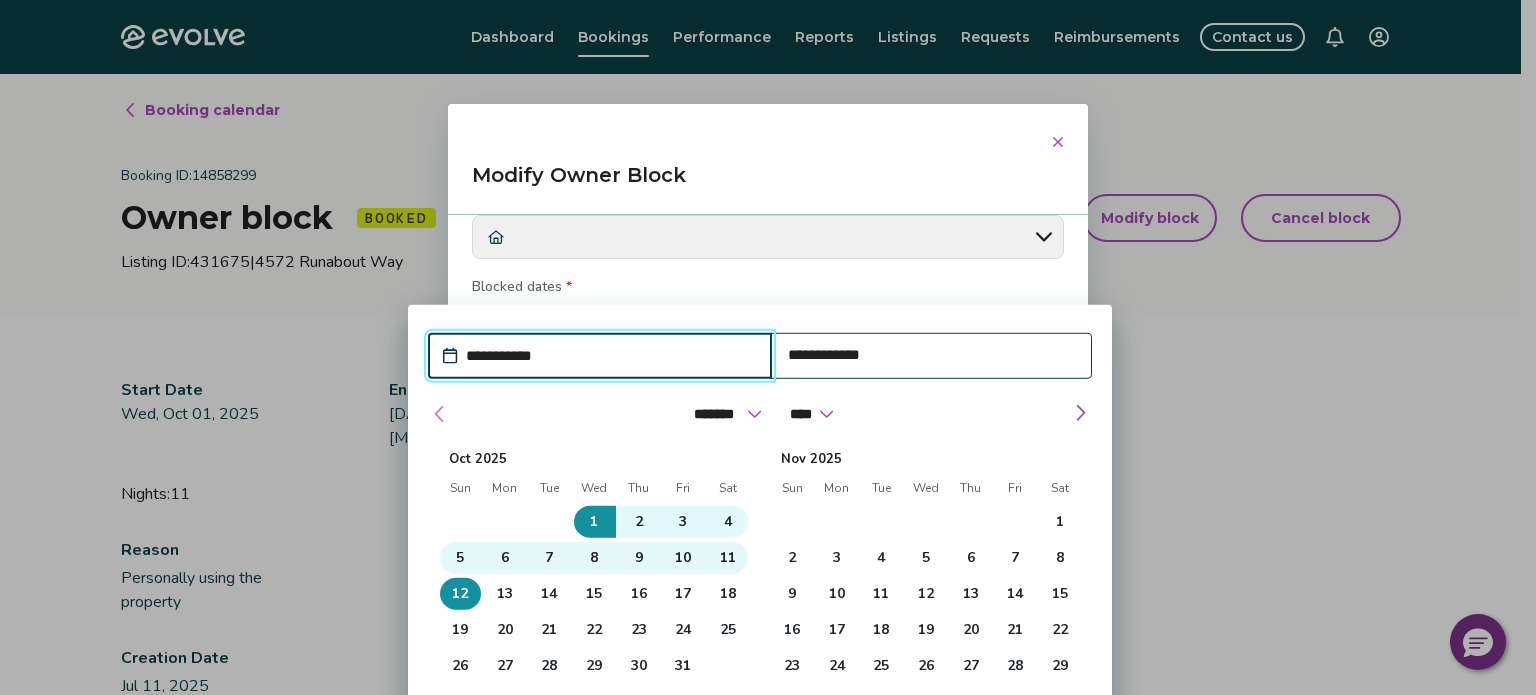 click at bounding box center [440, 414] 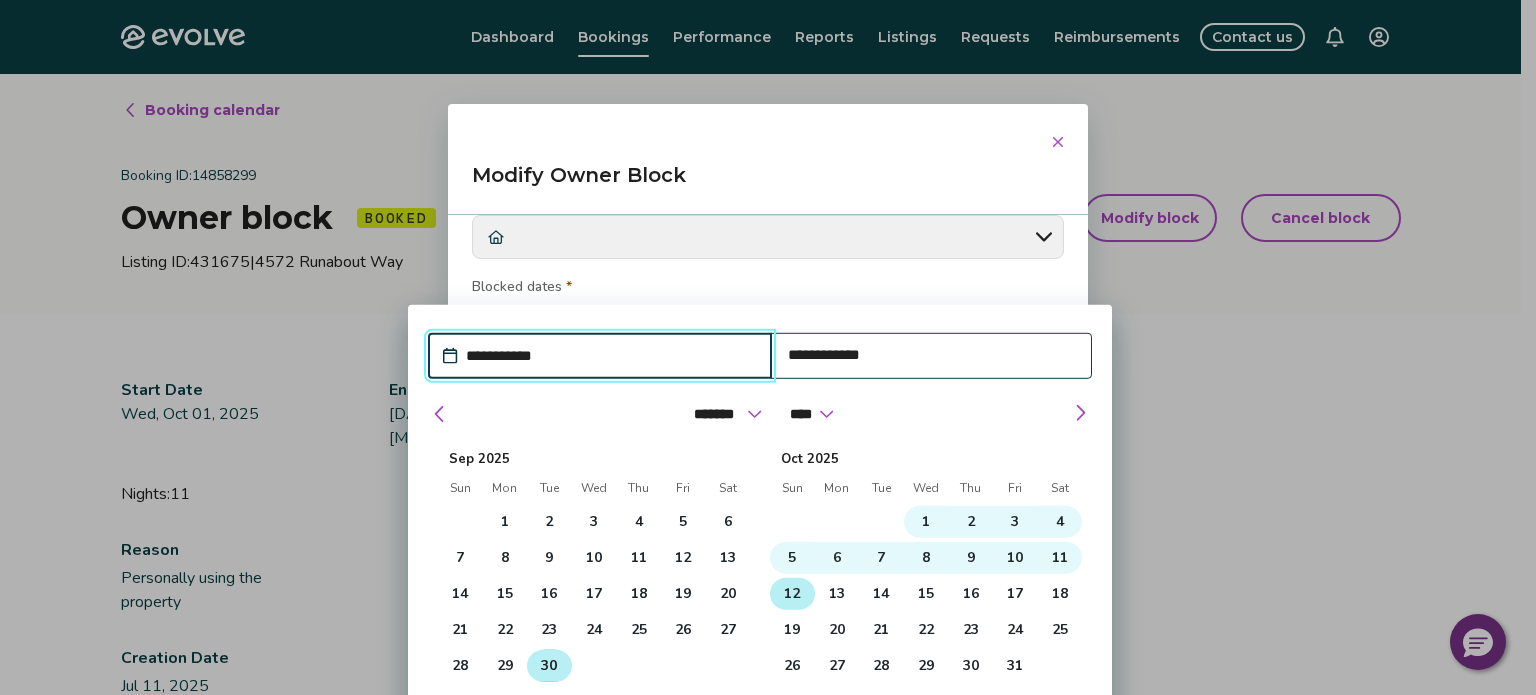 click on "30" at bounding box center [549, 666] 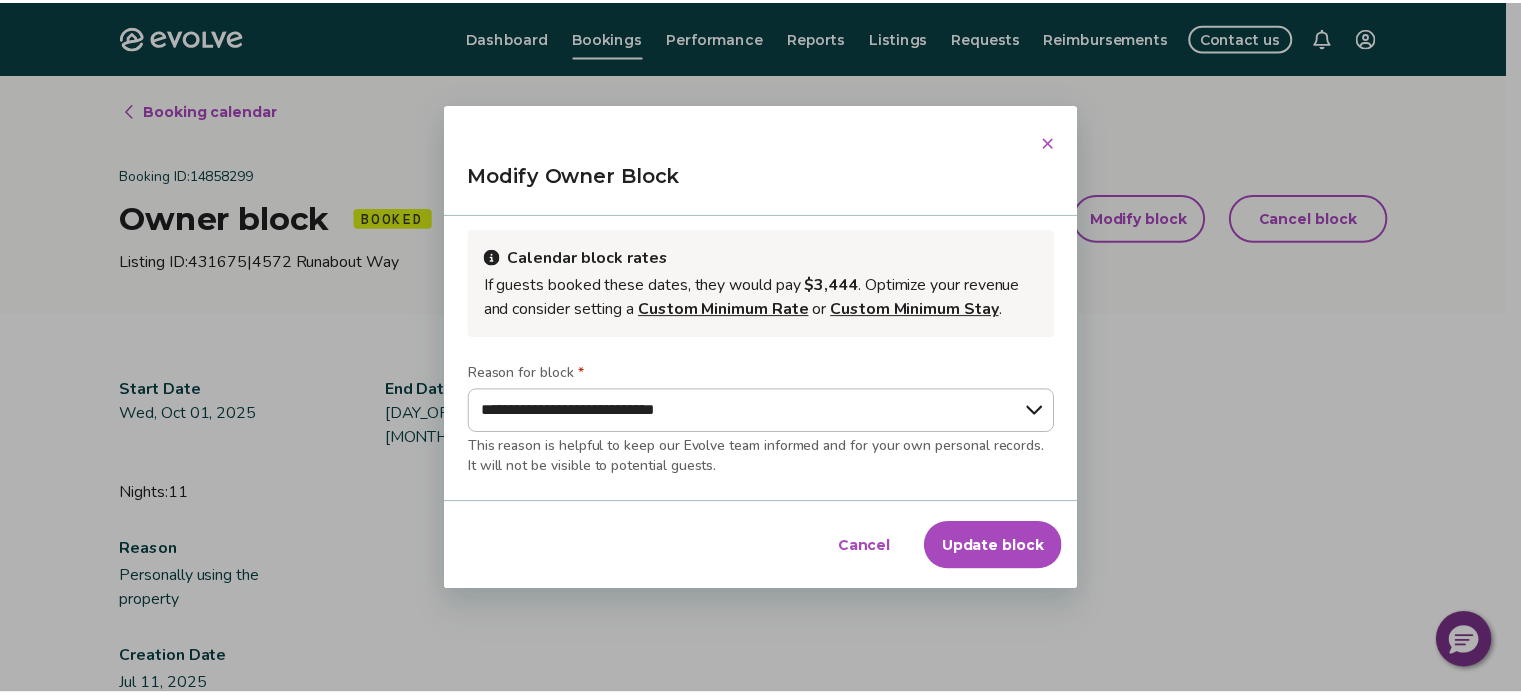 scroll, scrollTop: 196, scrollLeft: 0, axis: vertical 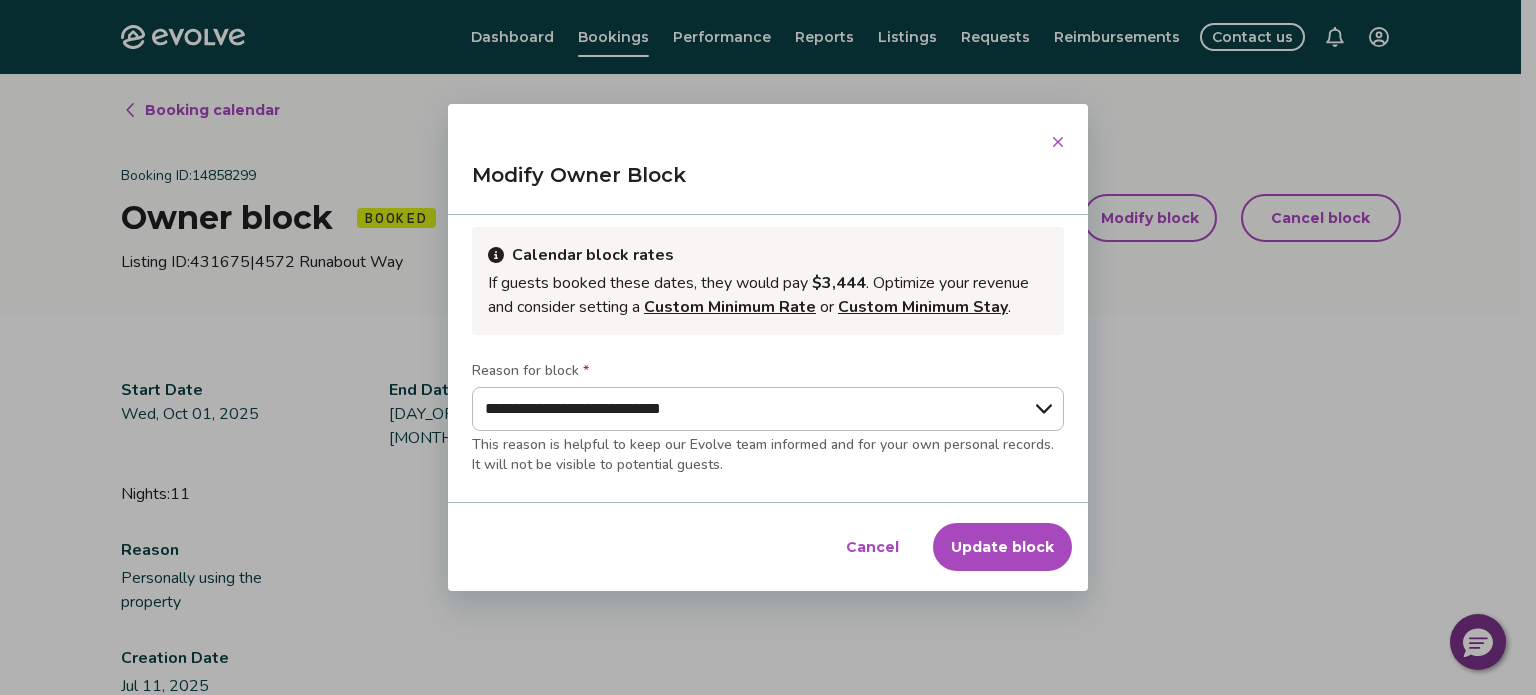 click on "Update block" at bounding box center [1002, 547] 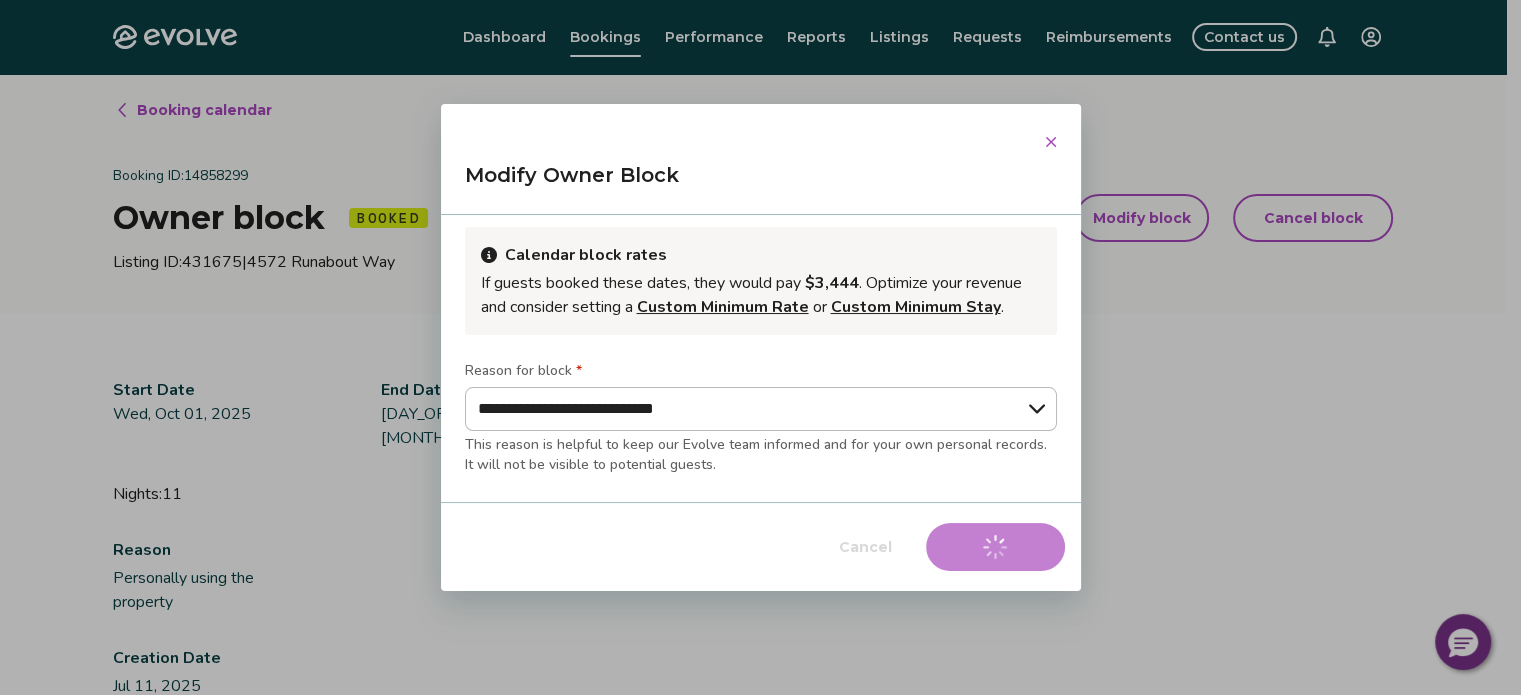 type on "*" 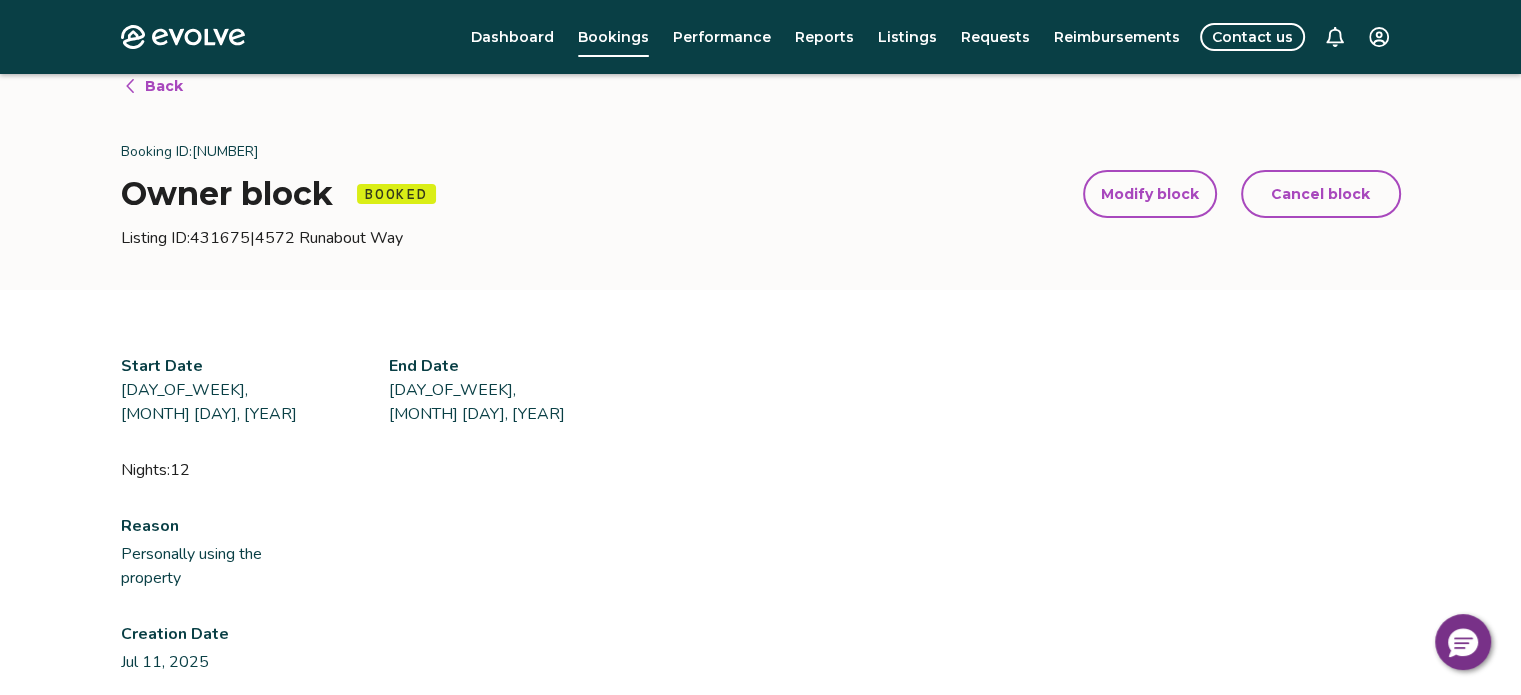scroll, scrollTop: 0, scrollLeft: 0, axis: both 